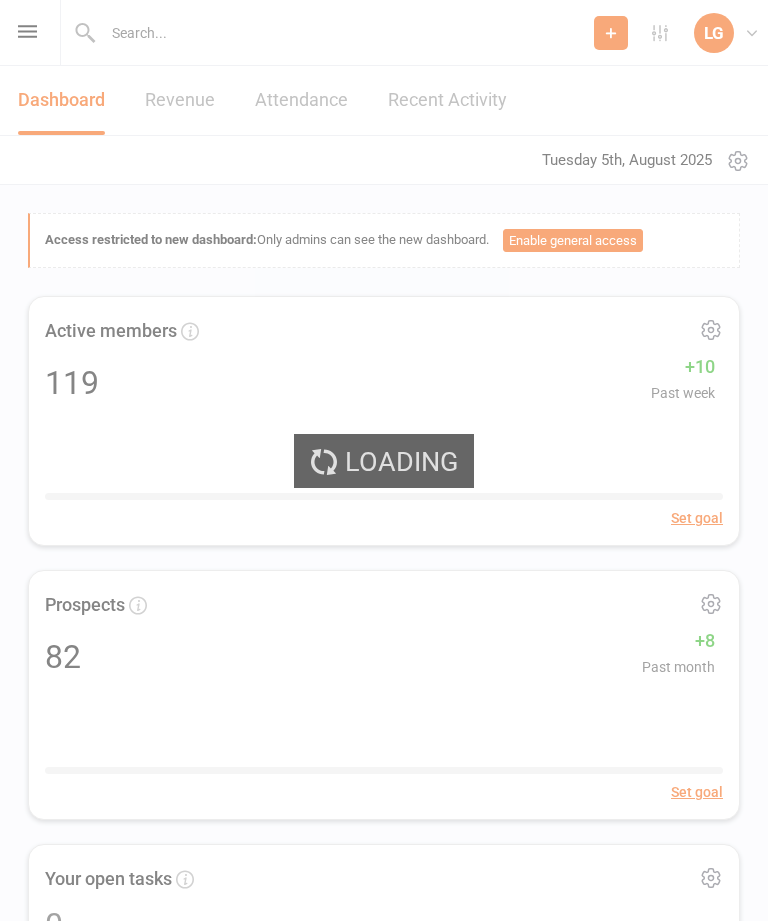 scroll, scrollTop: 0, scrollLeft: 0, axis: both 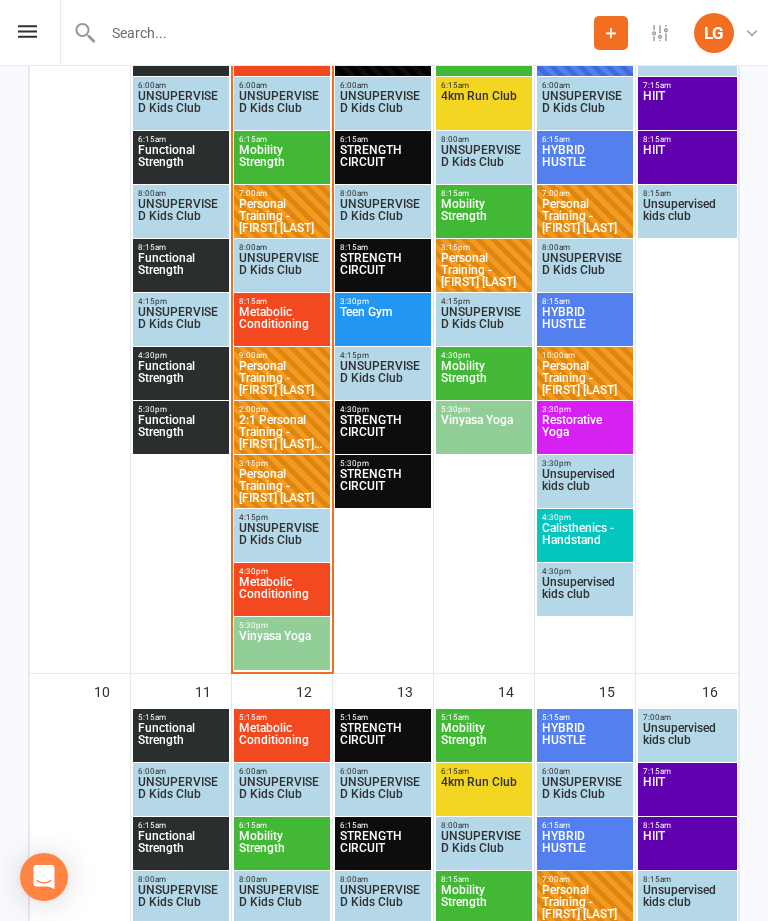 click on "2:1 Personal Training - [FIRST] [LAST], [FIRST] [LAST]..." at bounding box center [282, 432] 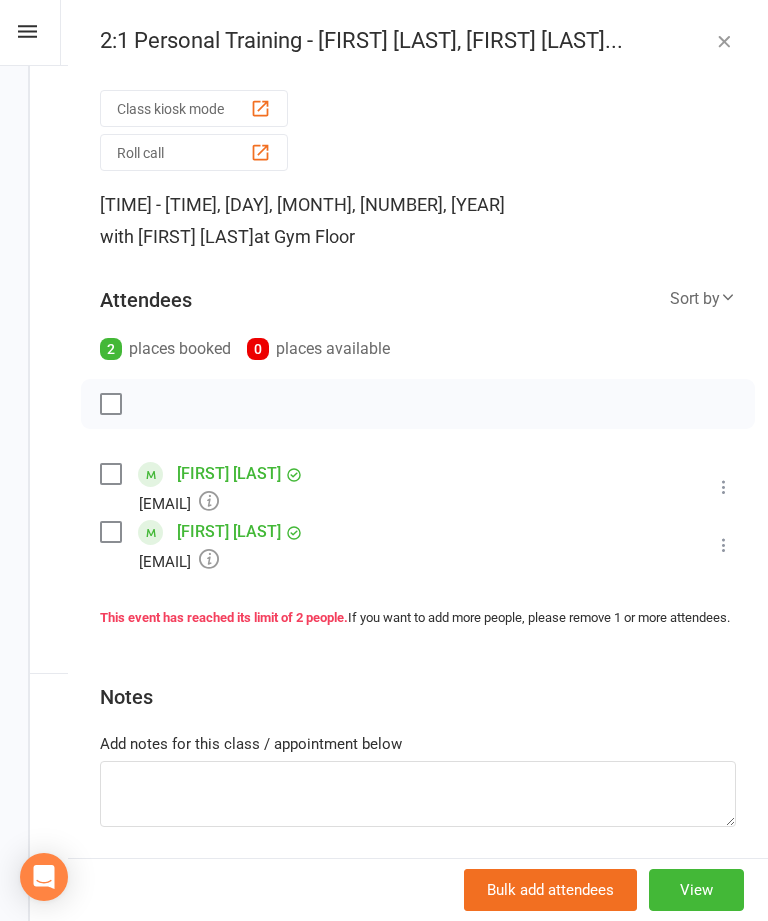 click at bounding box center (724, 487) 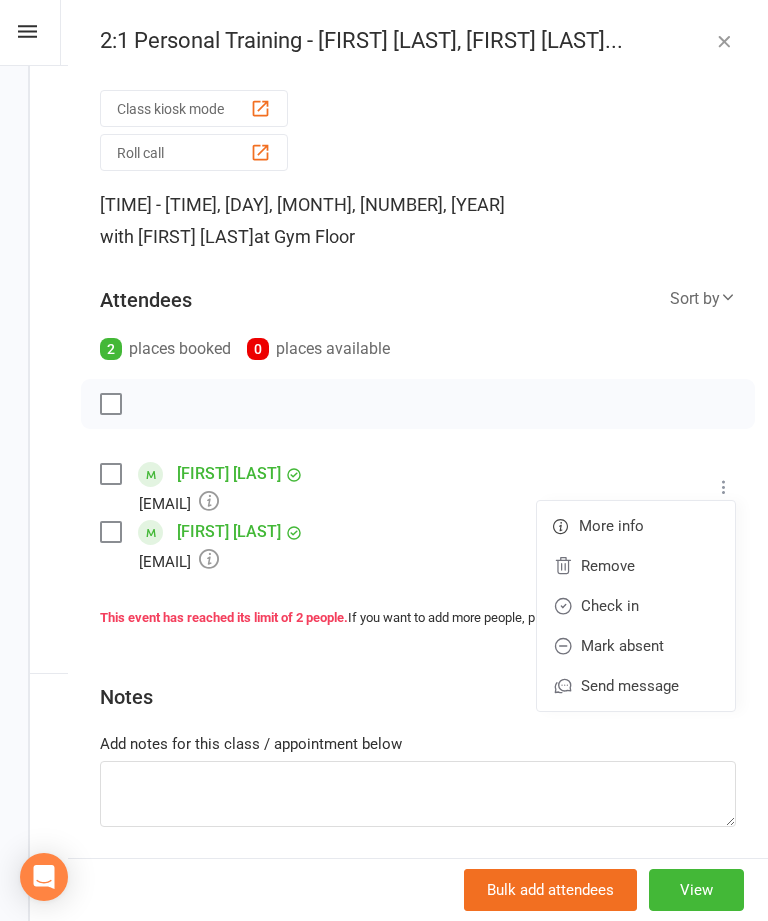 click on "Check in" at bounding box center (636, 606) 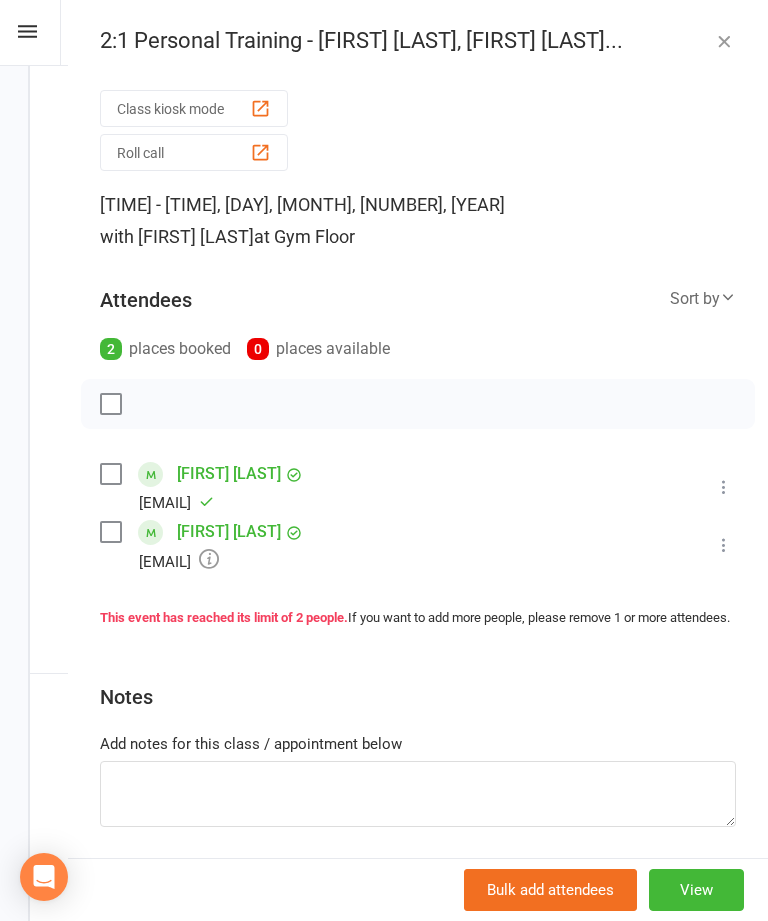 click on "Class kiosk mode  Roll call  2:00 PM - 3:00 PM, Tuesday, August, 5, 2025 with [FIRST] [LAST]  at  Gym Floor  Attendees  2  places booked 0  places available Sort by  Last name  First name  Booking created    [FIRST] [LAST]  [EMAIL] Booked More info  Remove  Mark absent  Undo check-in  Send message    [FIRST] [LAST]  [EMAIL] Booked More info  Remove  Check in  Mark absent  Send message  This event has reached its limit of 2 people.  If you want to add more people, please remove 1 or more attendees. Notes  Add notes for this class / appointment below" at bounding box center [418, 505] 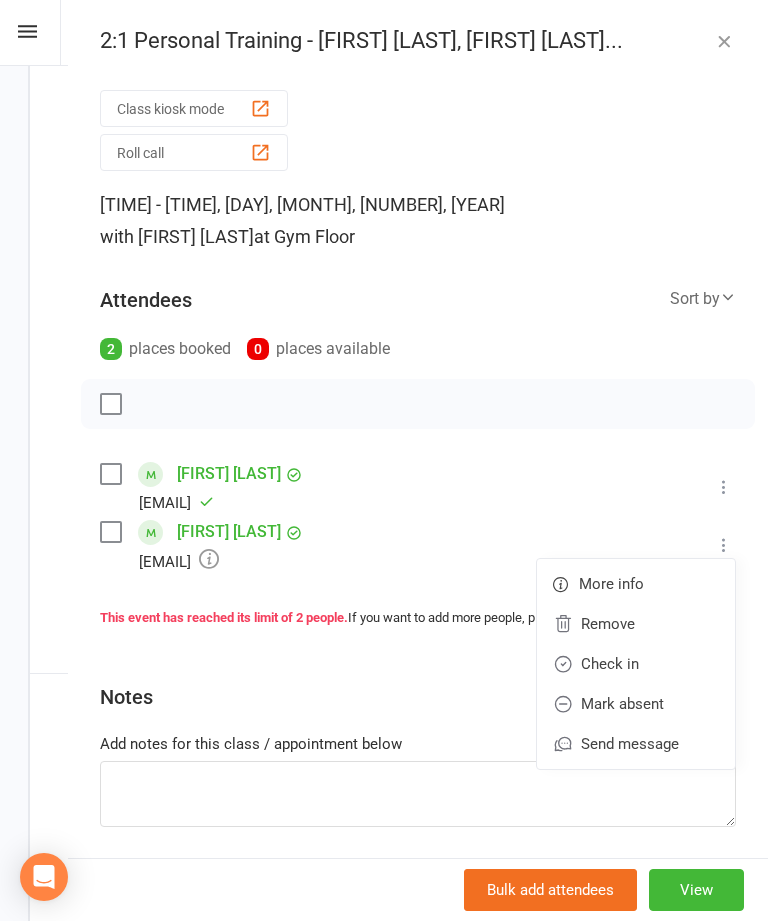 click on "Check in" at bounding box center [636, 664] 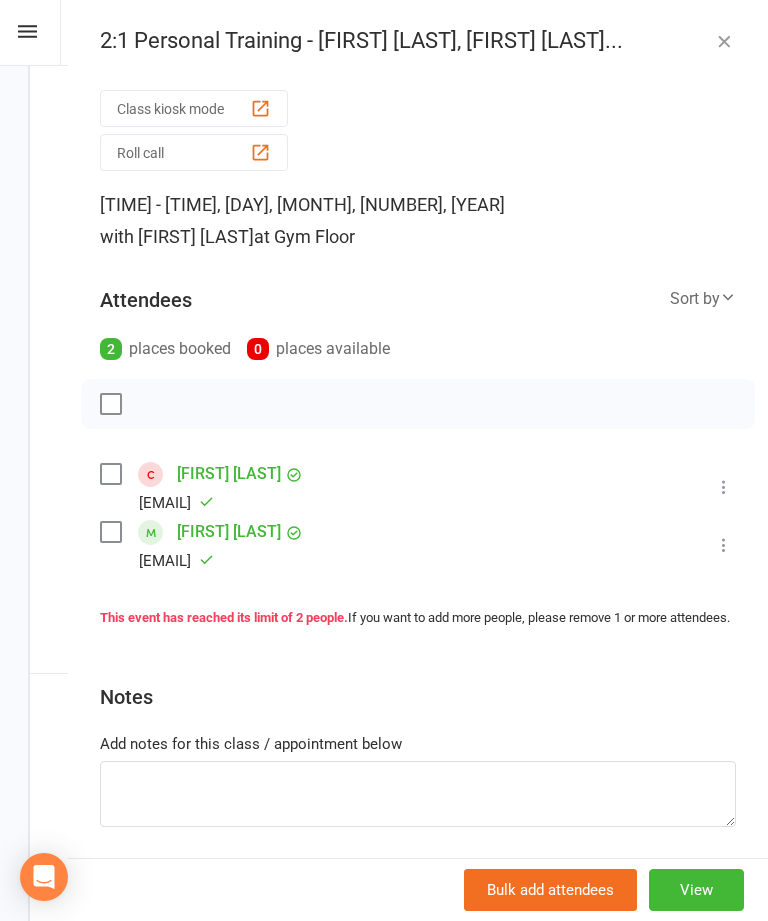 click at bounding box center [724, 41] 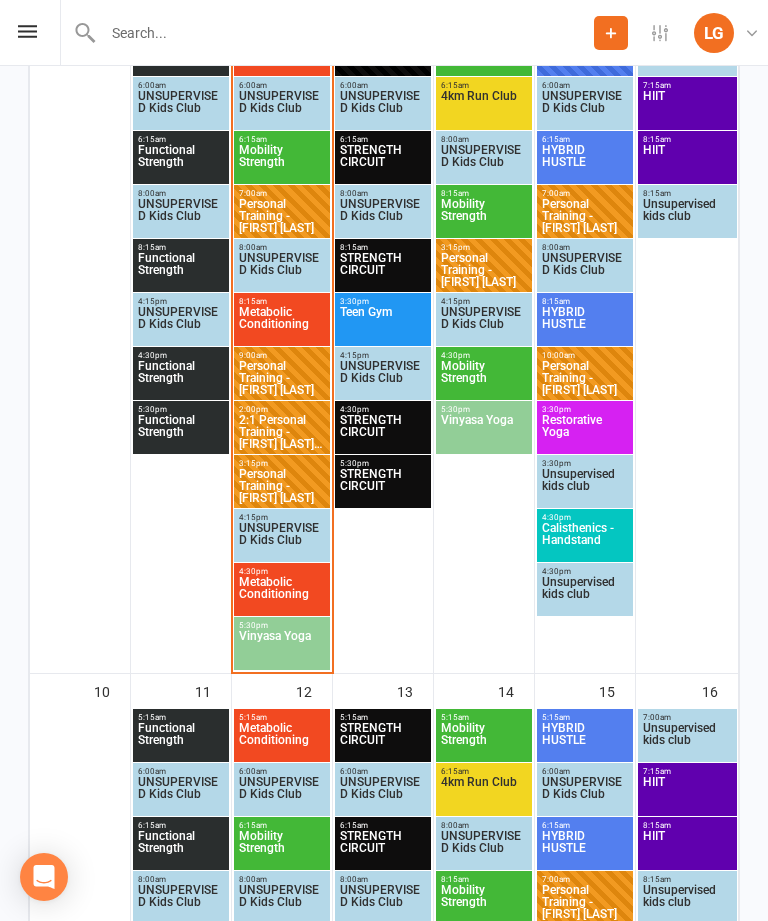 click on "Metabolic Conditioning" at bounding box center [282, 594] 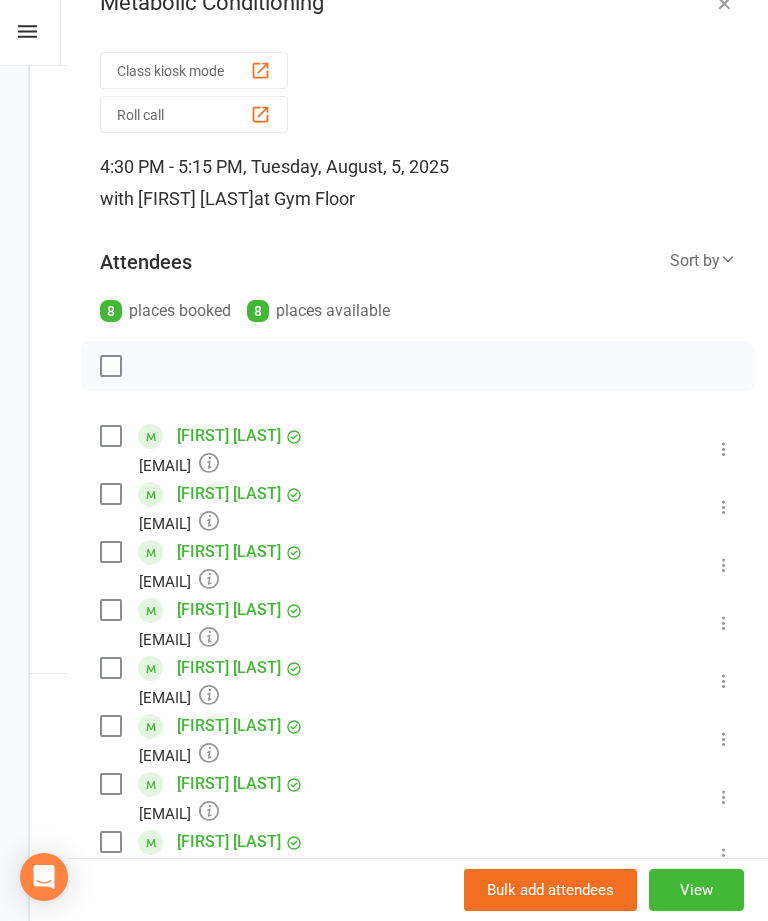 scroll, scrollTop: 31, scrollLeft: 0, axis: vertical 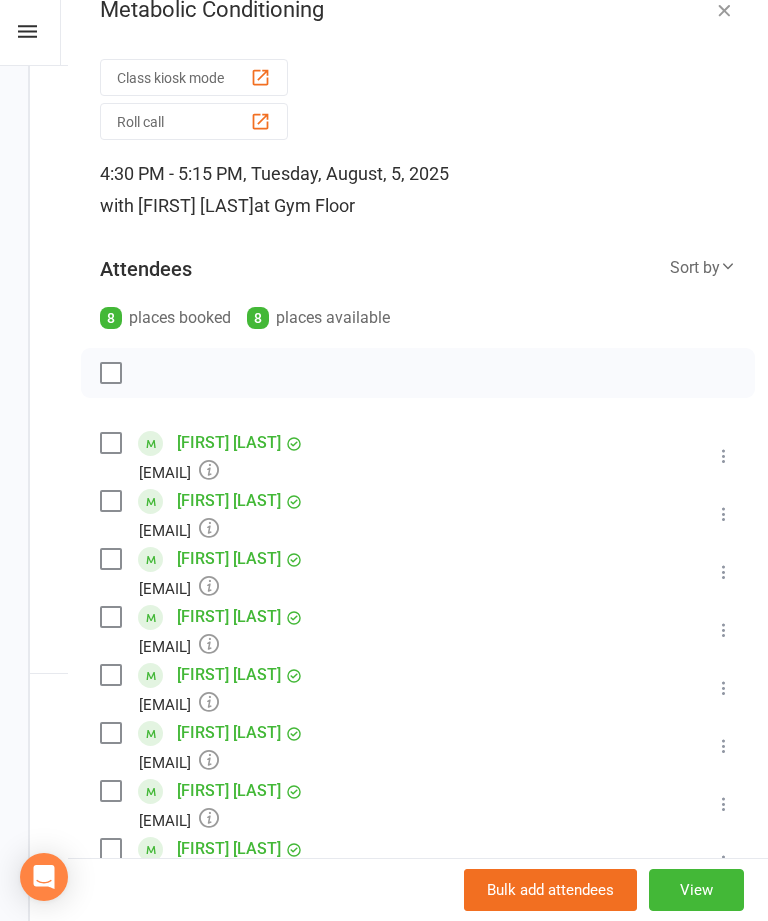click at bounding box center (724, 10) 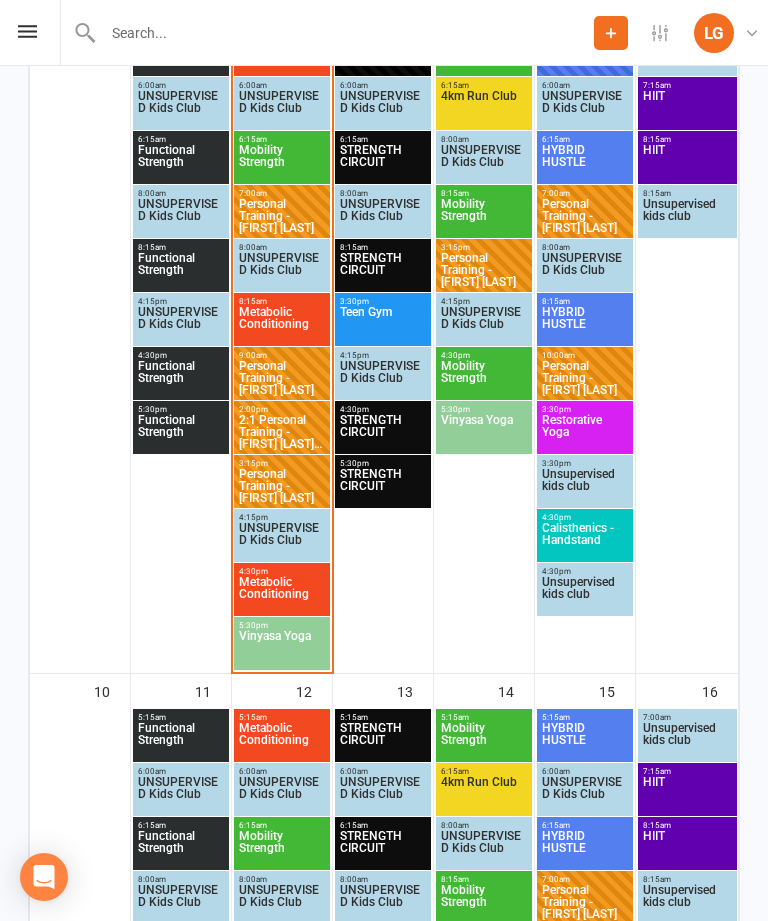 click on "Vinyasa Yoga" at bounding box center (282, 648) 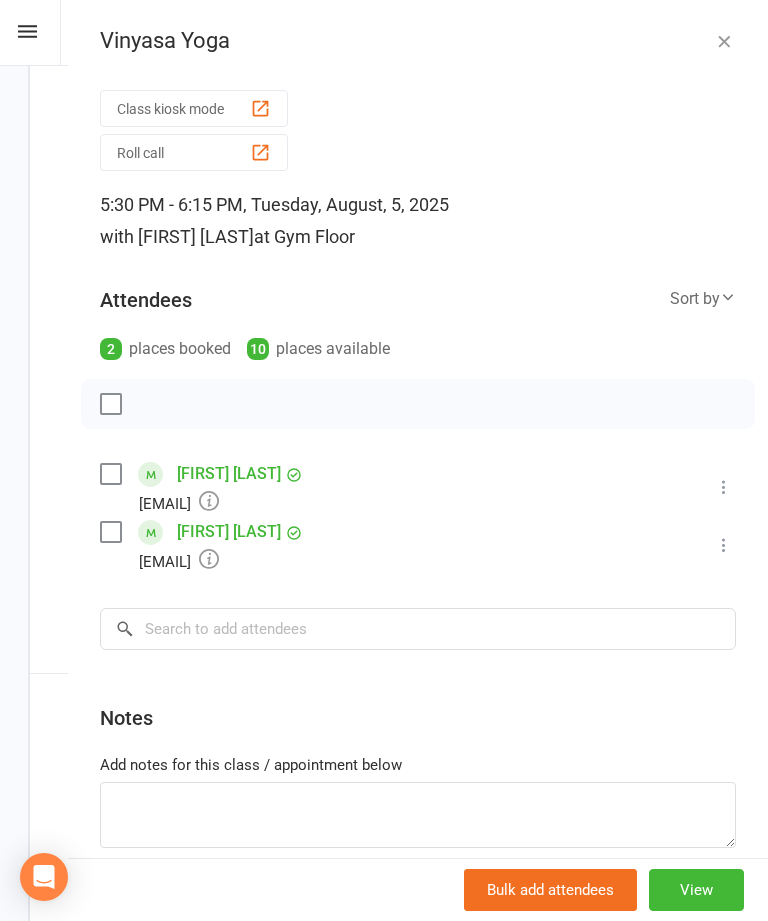 click at bounding box center [724, 41] 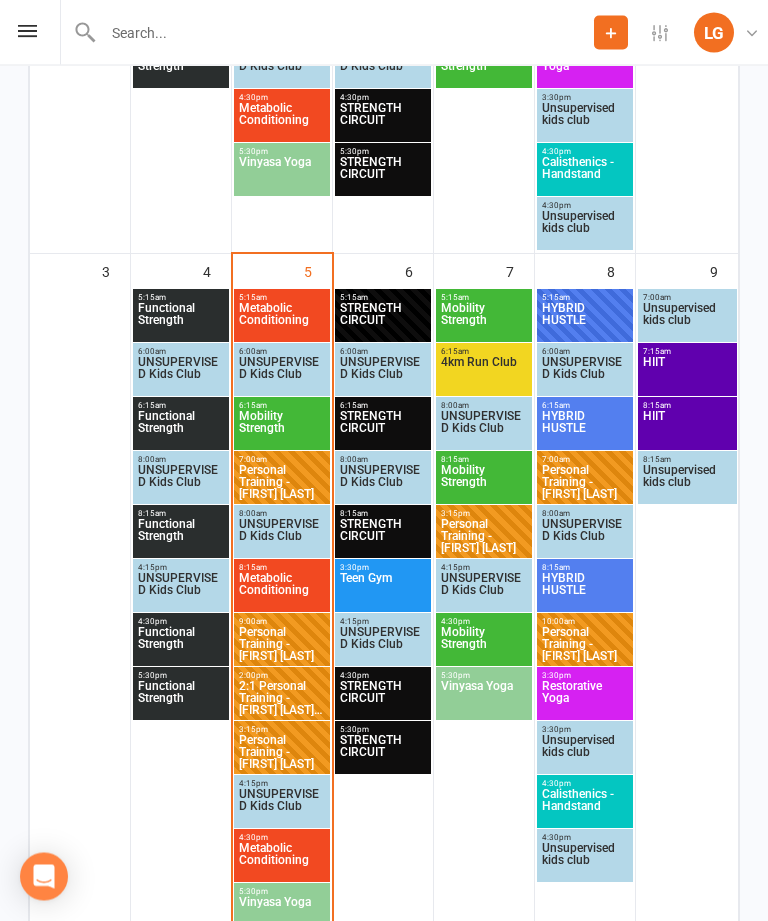 scroll, scrollTop: 823, scrollLeft: 0, axis: vertical 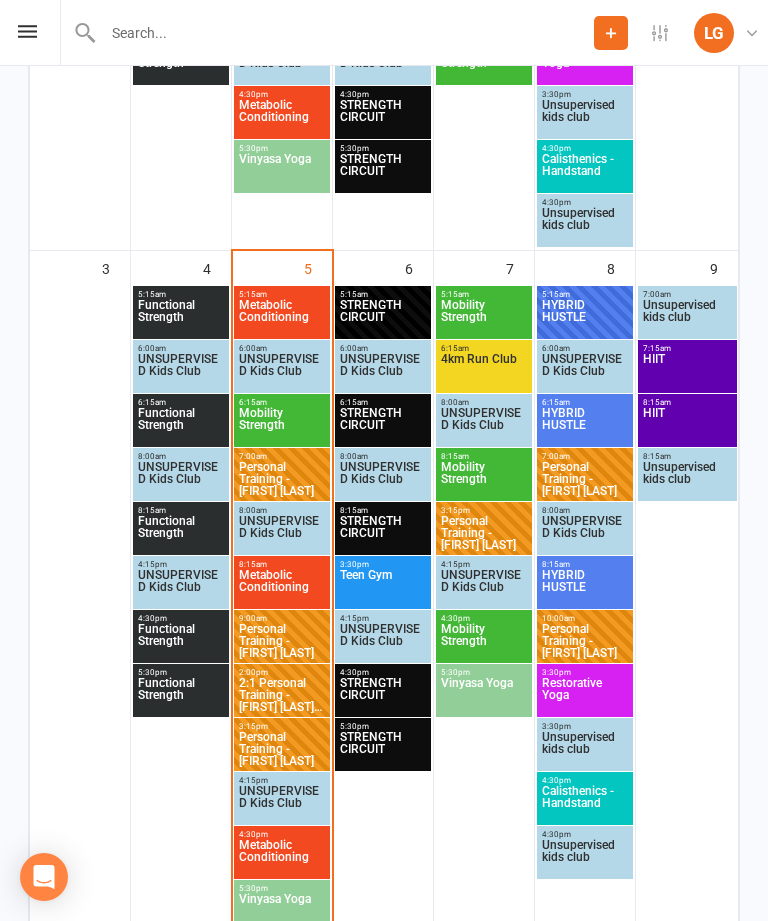 click on "[TIME] - [TIME] STRENGTH CIRCUIT FULL" at bounding box center (383, 312) 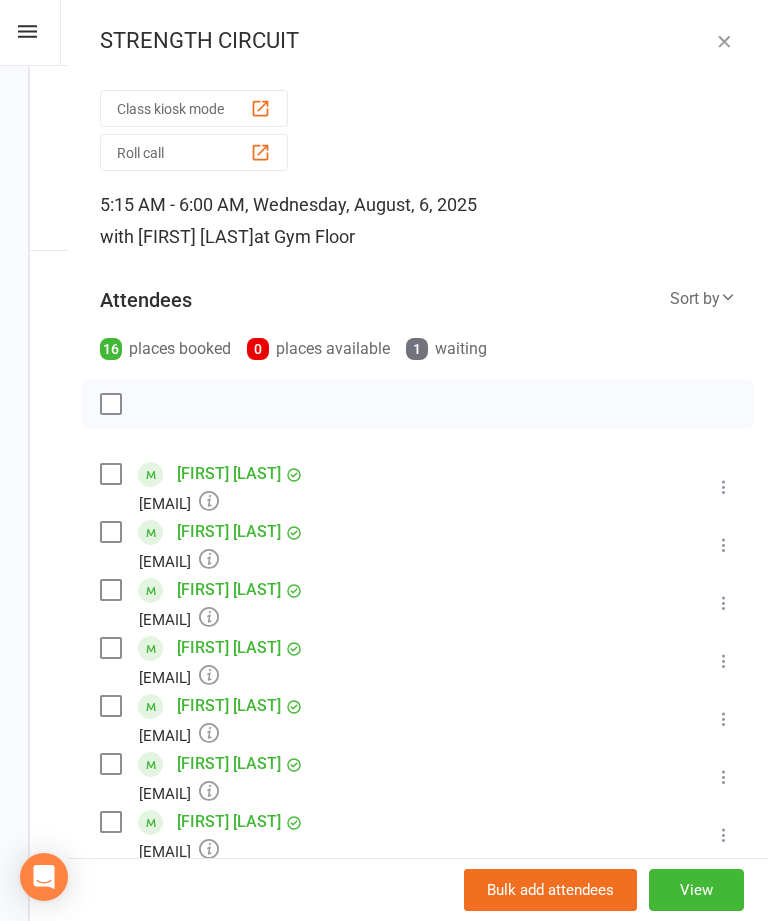 click at bounding box center [724, 41] 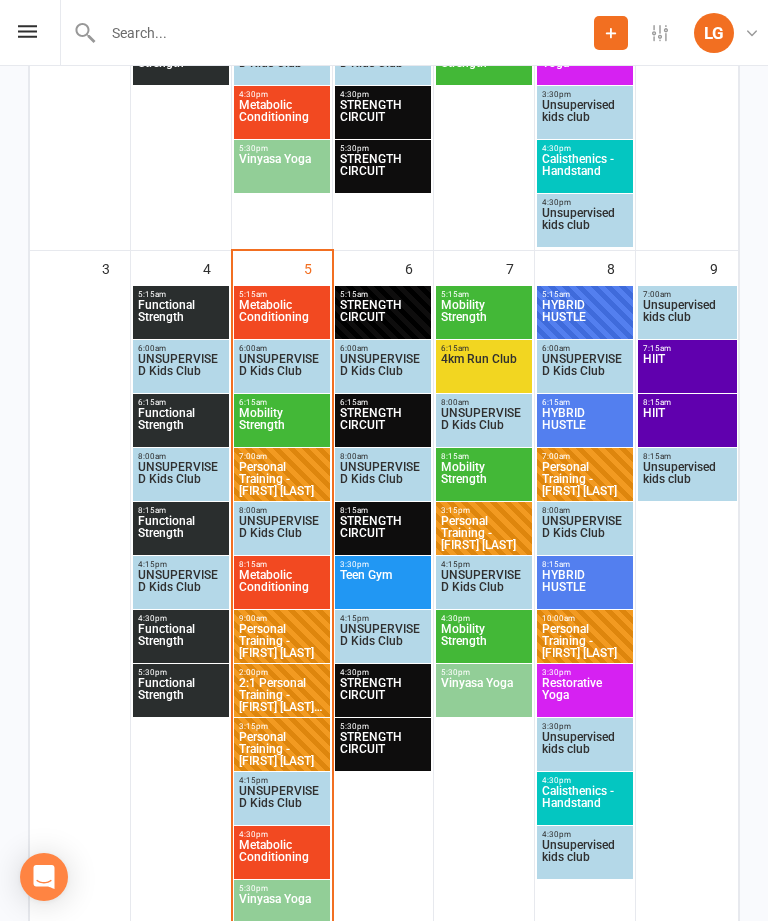 click on "Teen Gym" at bounding box center [383, 587] 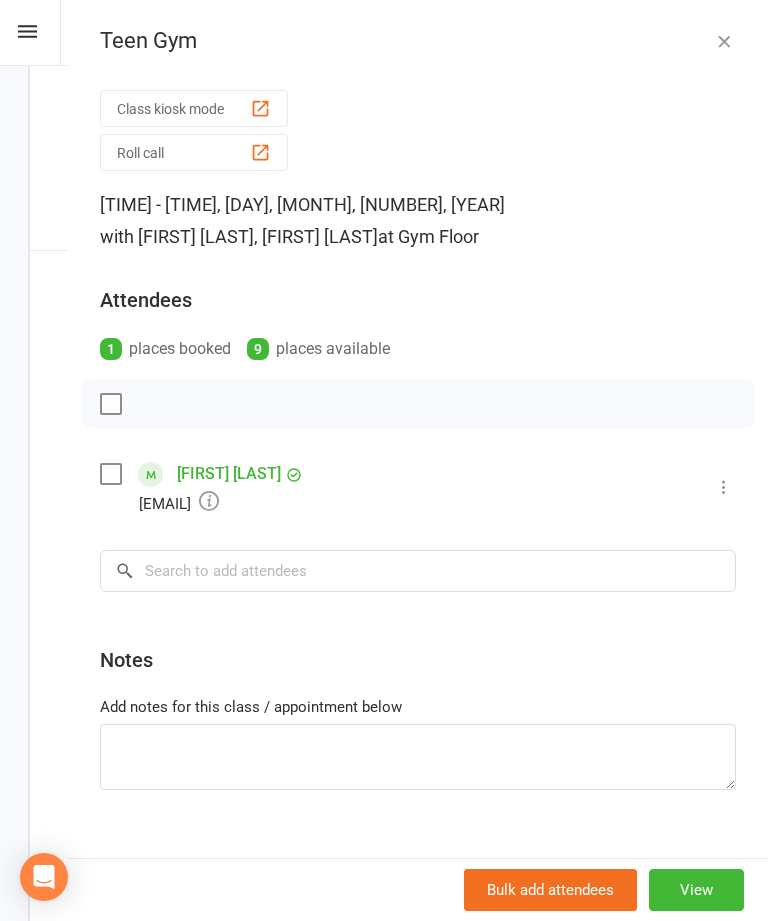 click on "Teen Gym Class kiosk mode  Roll call  3:30 PM - 4:15 PM, Wednesday, August, 6, 2025 with [FIRST] [LAST], [FIRST] [LAST]  at  Gym Floor  Attendees  1  places booked 9  places available   [FIRST] [LAST]  [EMAIL] Booked More info  Remove  Check in  Mark absent  Send message  All bookings for series  × No results
Notes  Add notes for this class / appointment below Bulk add attendees  View" at bounding box center [418, 460] 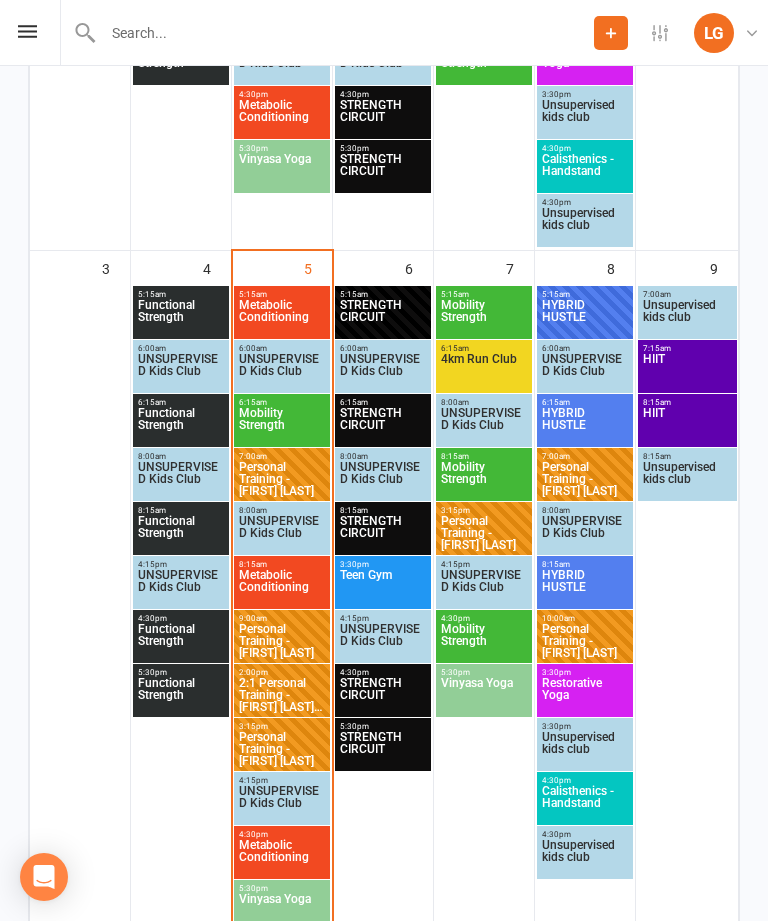 click on "4km Run Club" at bounding box center (484, 371) 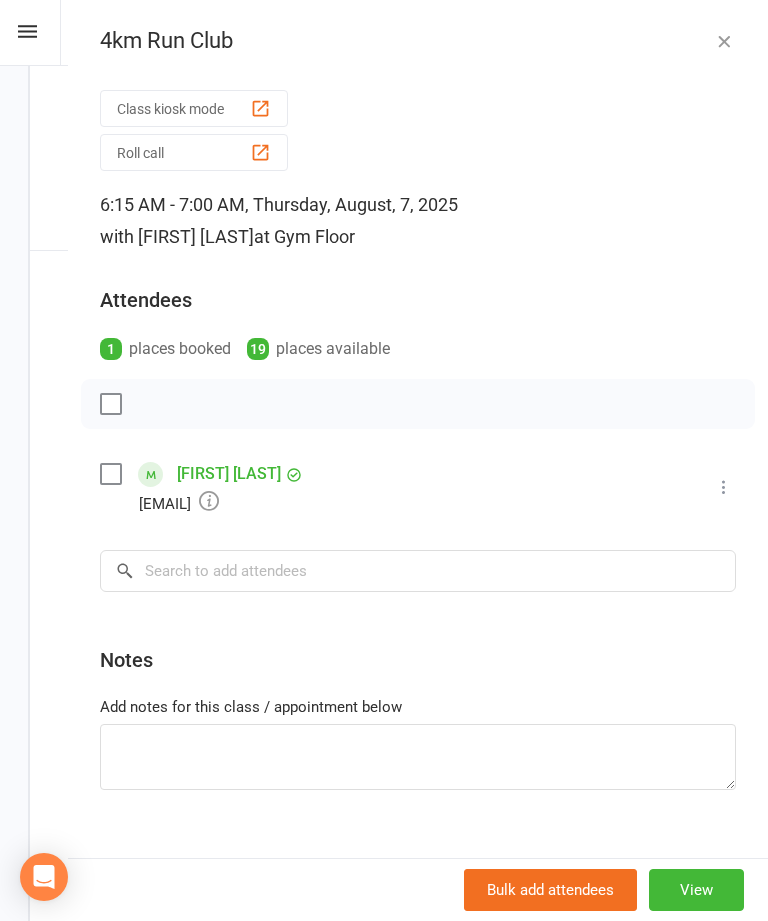 click on "4km Run Club Class kiosk mode  Roll call  6:15 AM - 7:00 AM, Thursday, August, 7, 2025 with [FIRST] [LAST]  at  Gym Floor  Attendees  1  places booked 19  places available   [FIRST] [LAST]  [EMAIL] Booked More info  Remove  Check in  Mark absent  Send message  All bookings for series  × No results
Notes  Add notes for this class / appointment below Bulk add attendees  View" at bounding box center [418, 460] 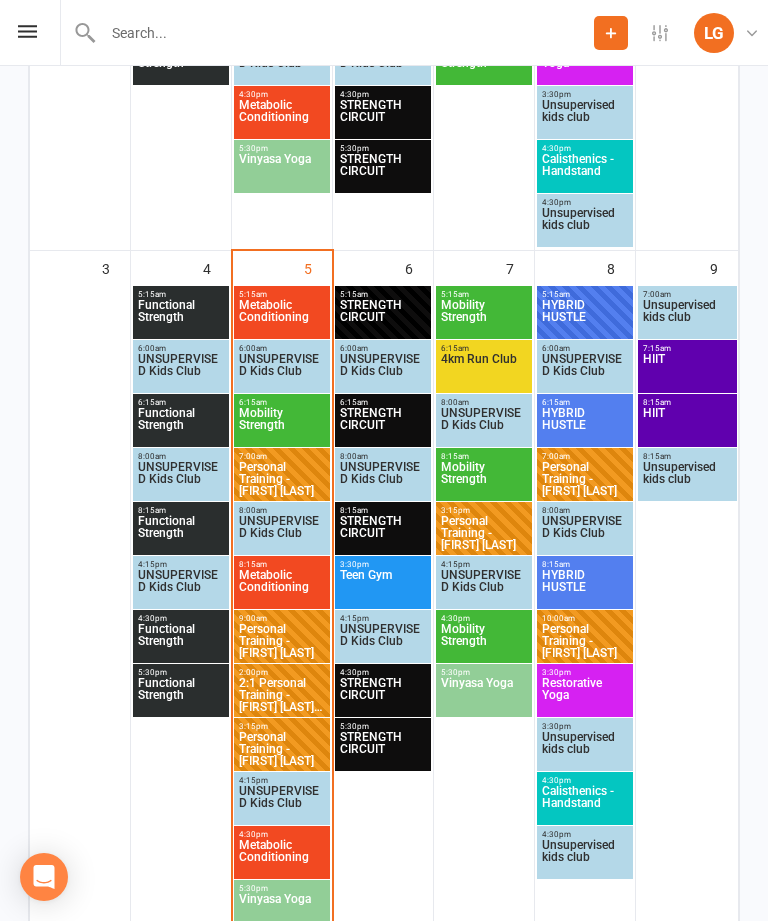 click on "5:15am  - 6:00am" at bounding box center (484, 294) 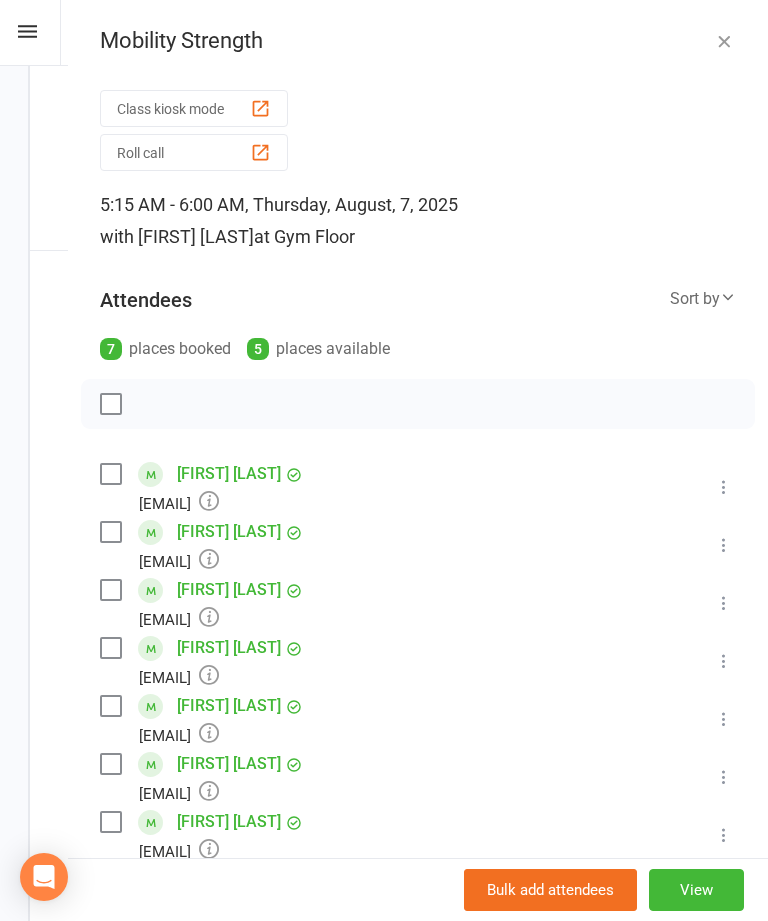 click at bounding box center [724, 41] 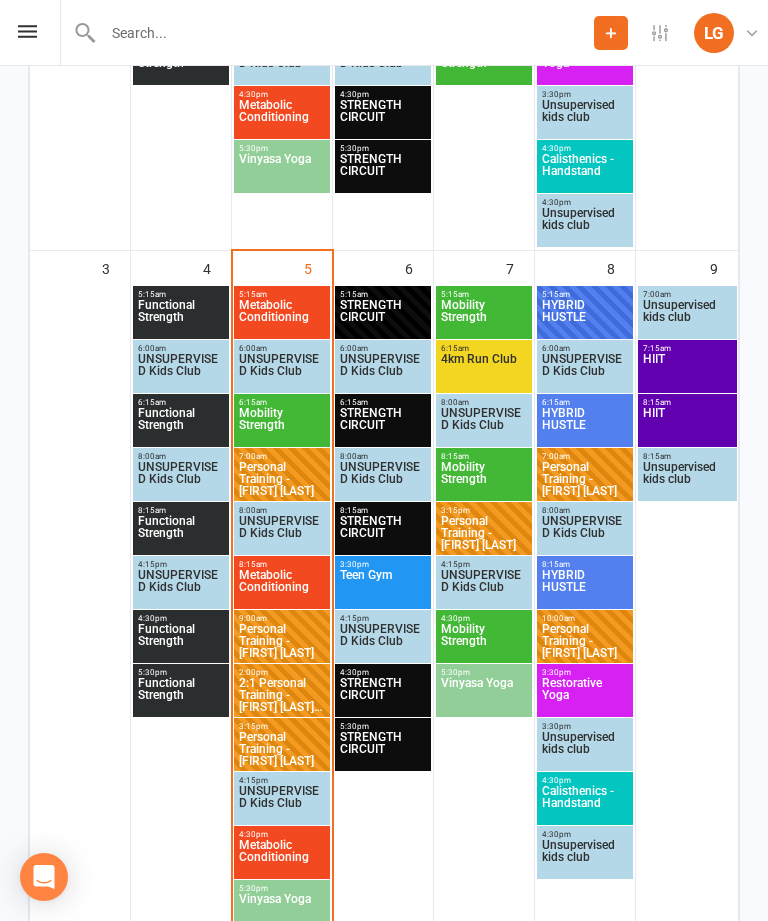 click on "HYBRID HUSTLE" at bounding box center [585, 317] 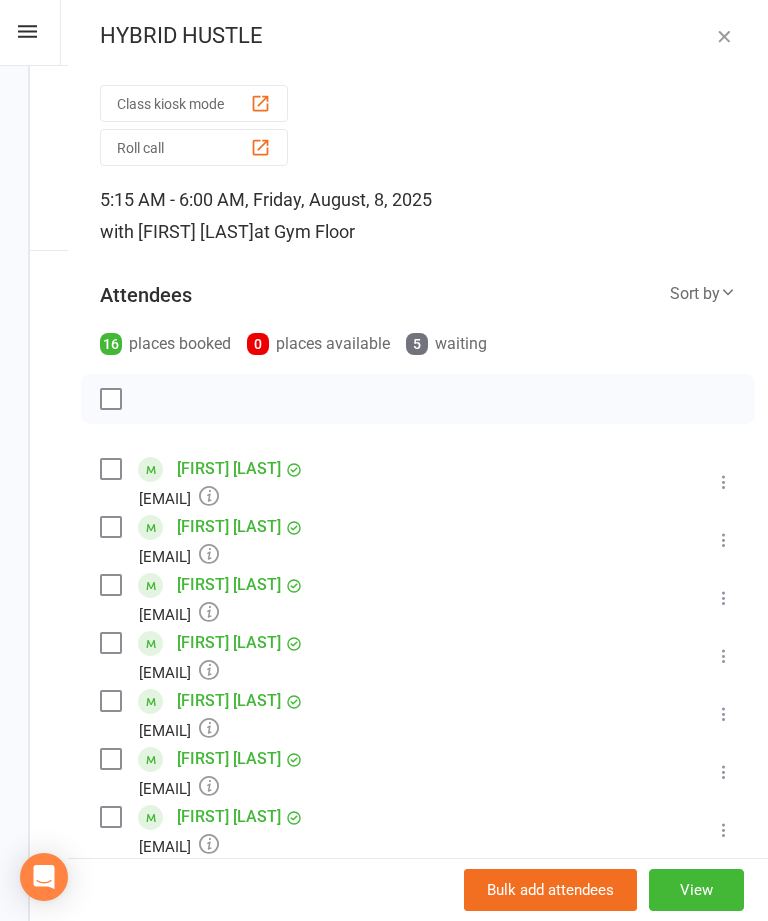 scroll, scrollTop: 1, scrollLeft: 0, axis: vertical 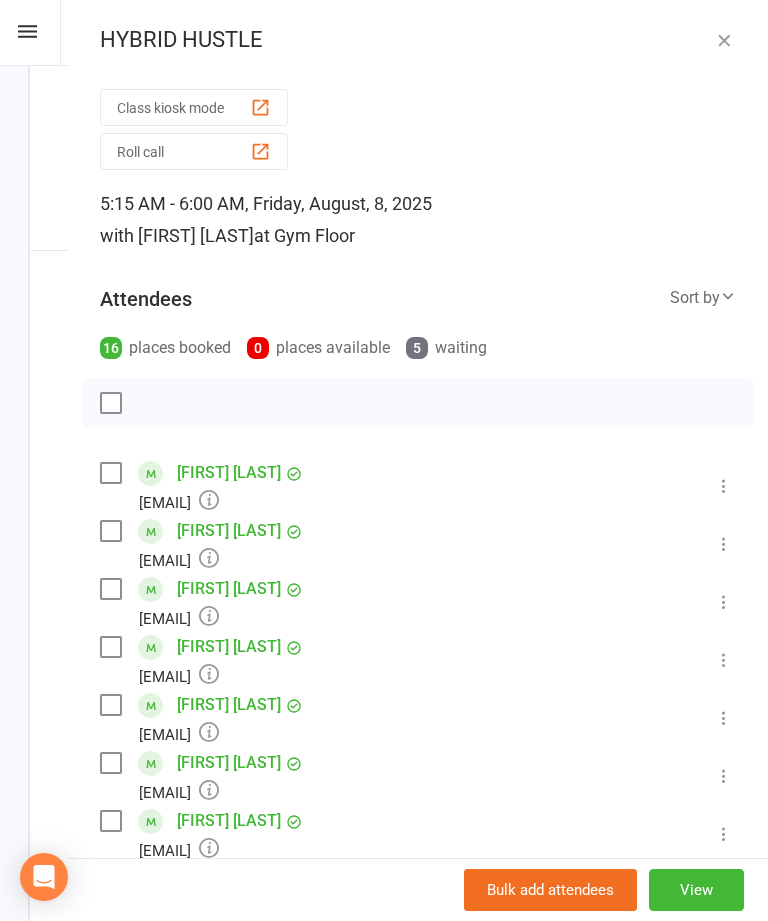 click at bounding box center (724, 40) 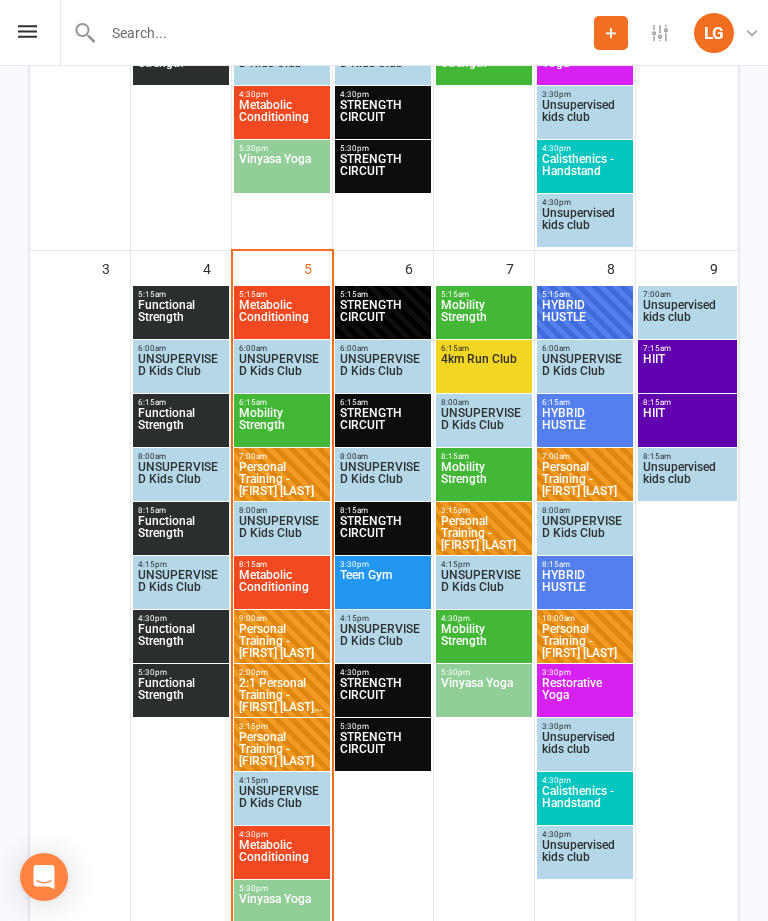 click on "4:30pm  - 5:15pm" at bounding box center [383, 672] 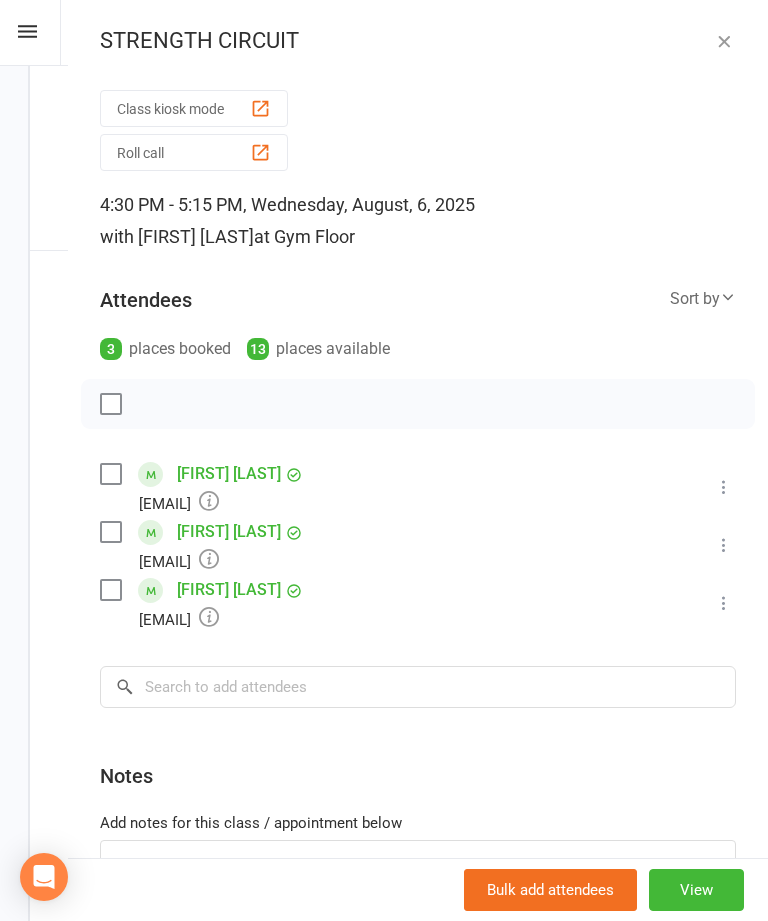click at bounding box center (724, 41) 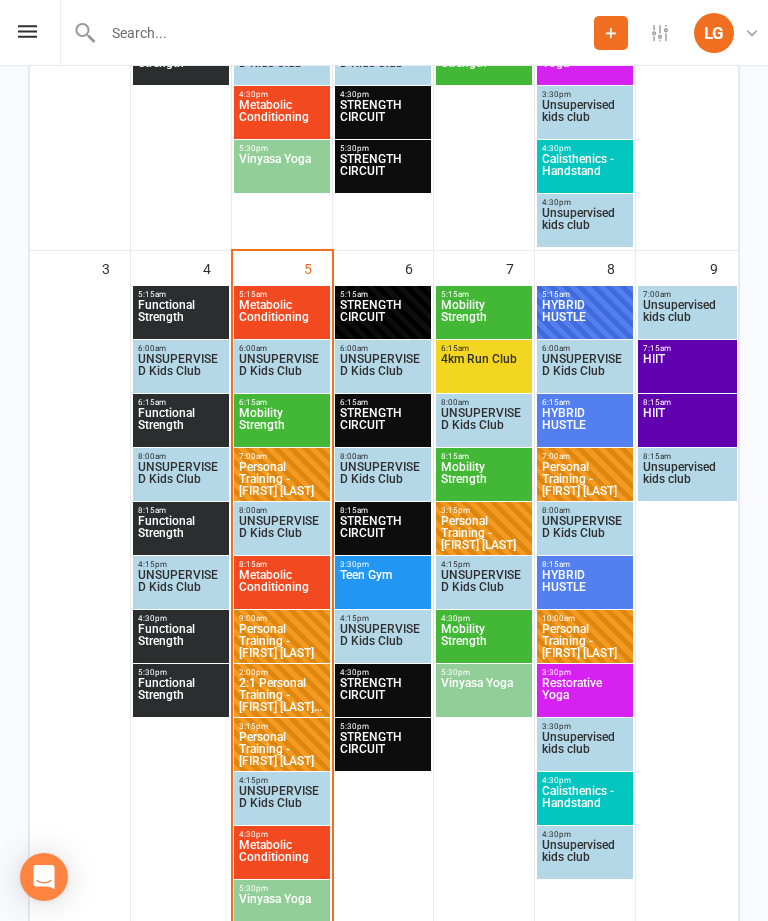click on "STRENGTH CIRCUIT" at bounding box center (383, 749) 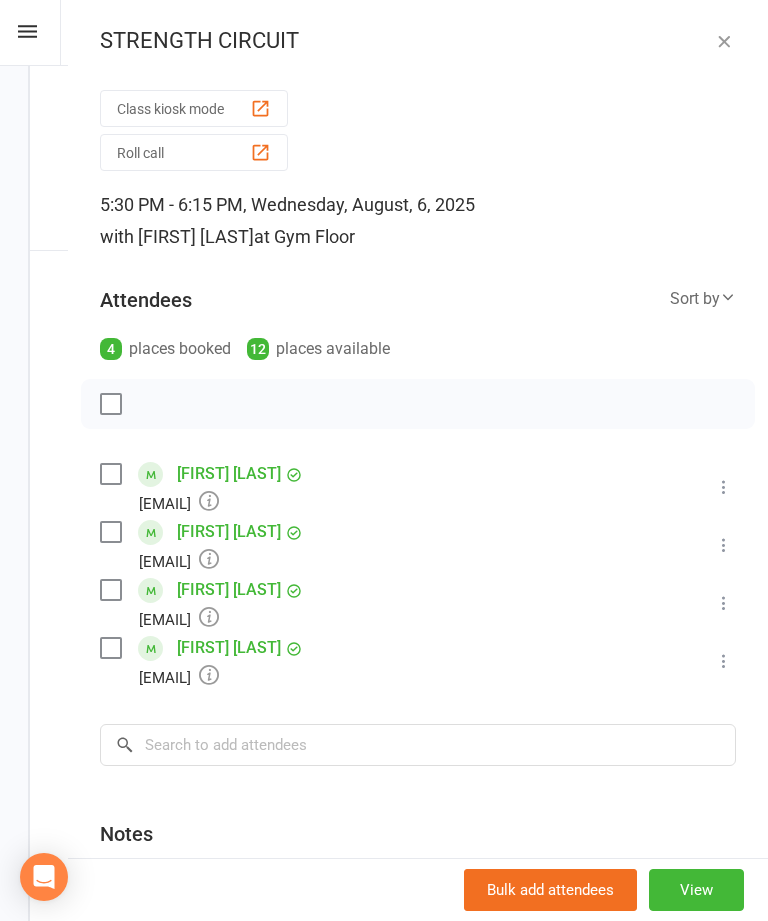 click at bounding box center (724, 41) 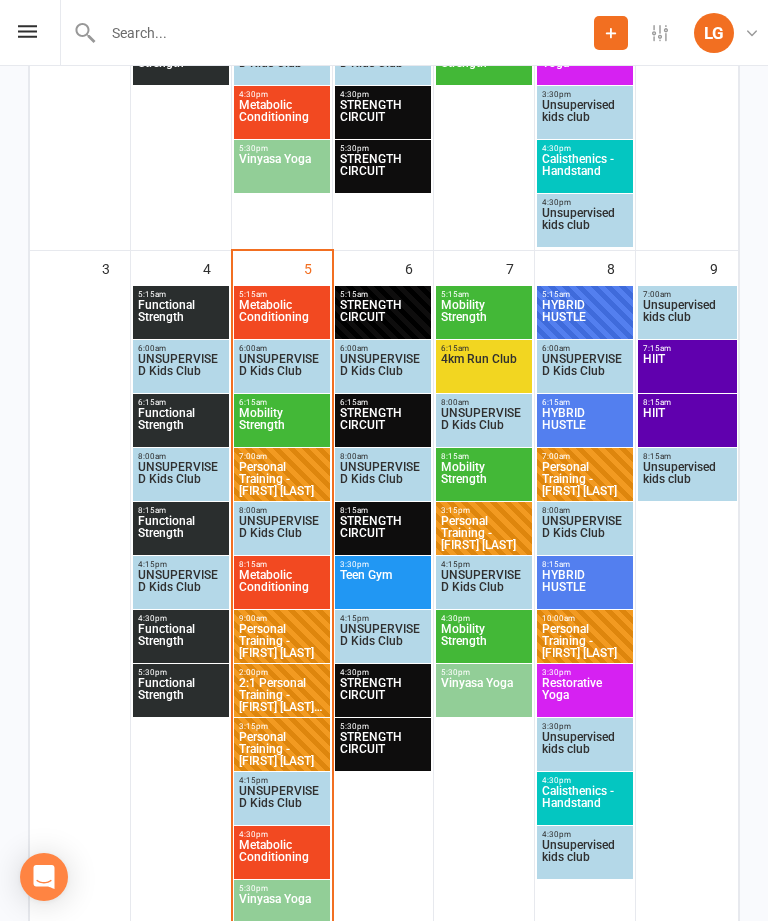 click on "Vinyasa Yoga" at bounding box center (282, 911) 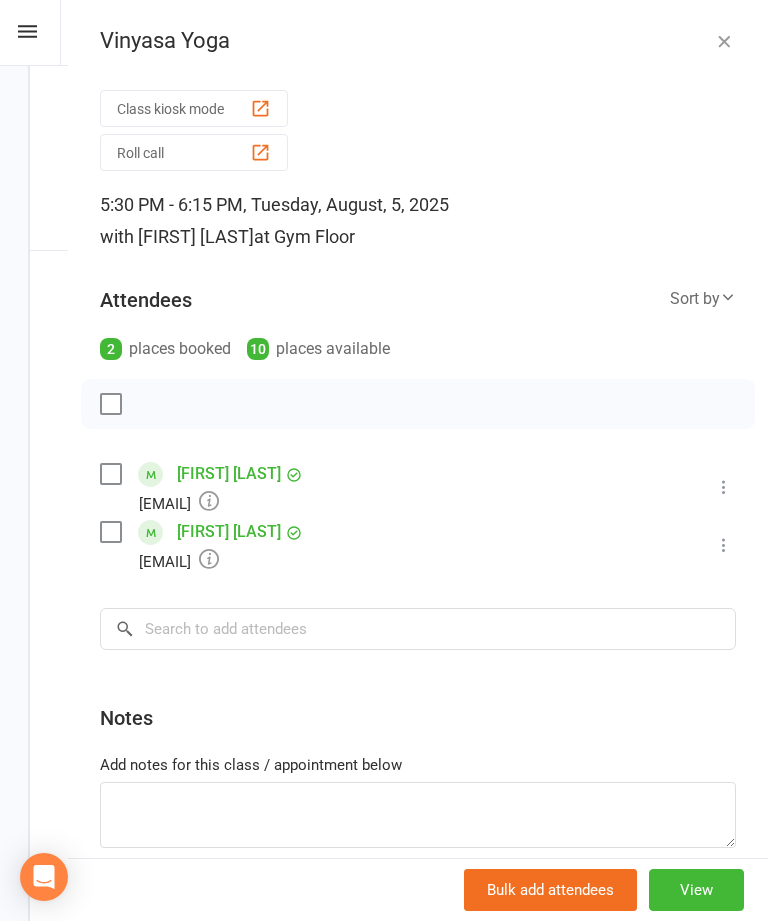 click at bounding box center [724, 41] 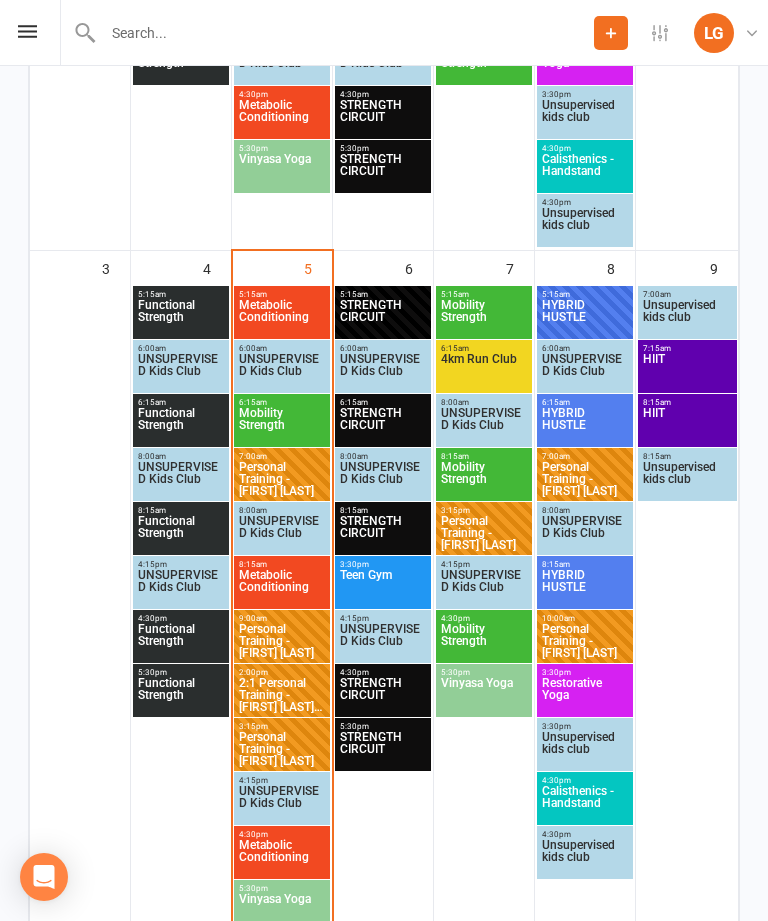 click on "Metabolic Conditioning" at bounding box center [282, 857] 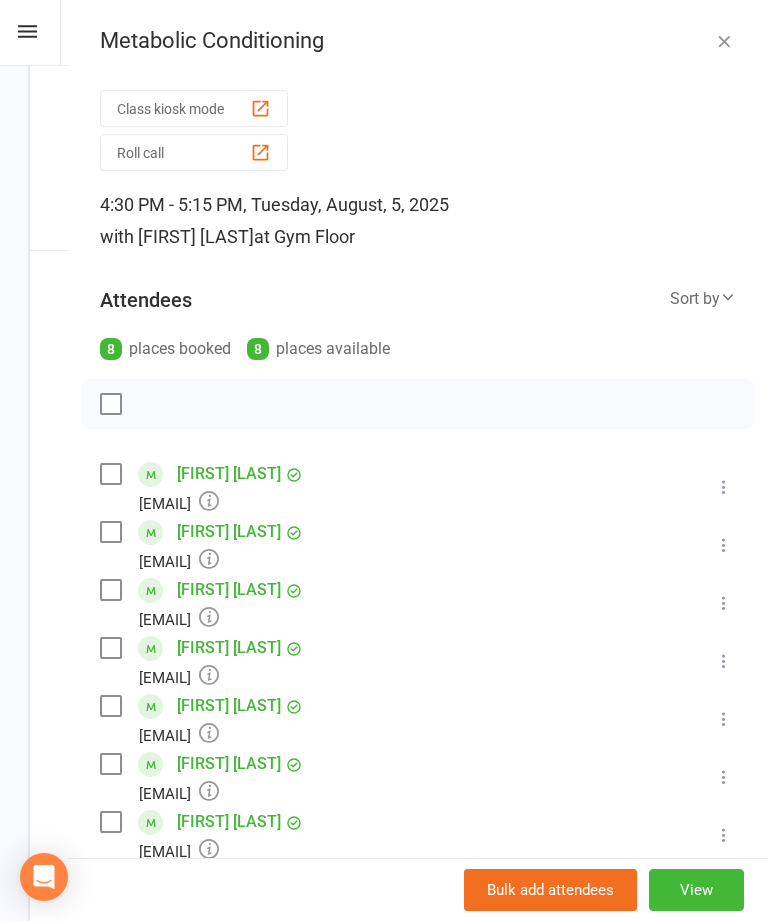 scroll, scrollTop: 0, scrollLeft: 0, axis: both 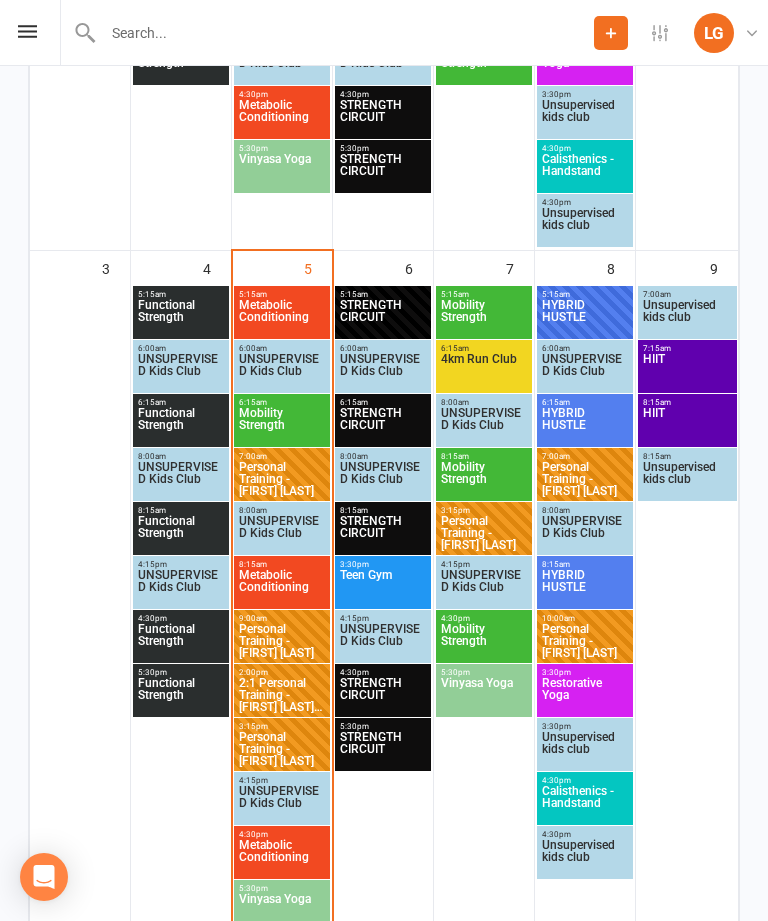 click on "Vinyasa Yoga" at bounding box center [484, 695] 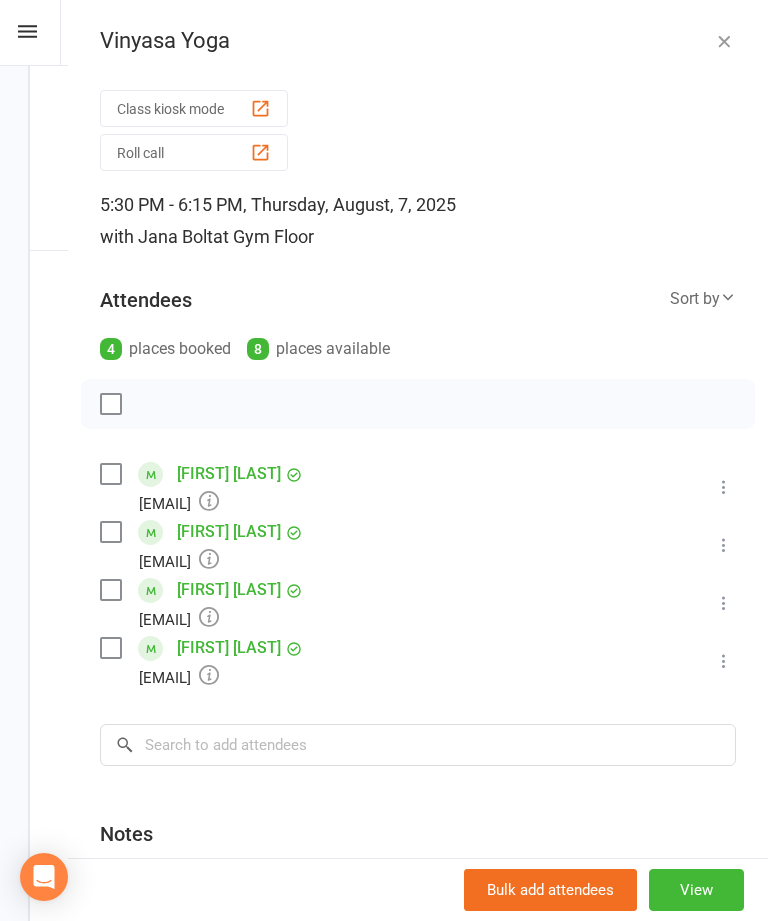 click at bounding box center (724, 41) 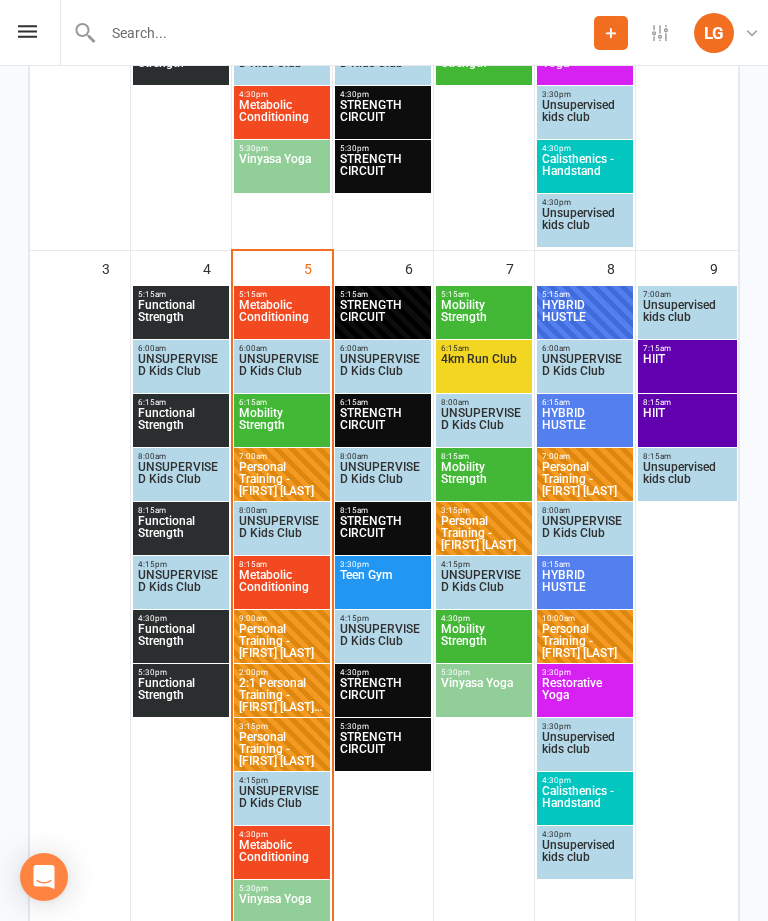click on "Mobility Strength" at bounding box center (484, 641) 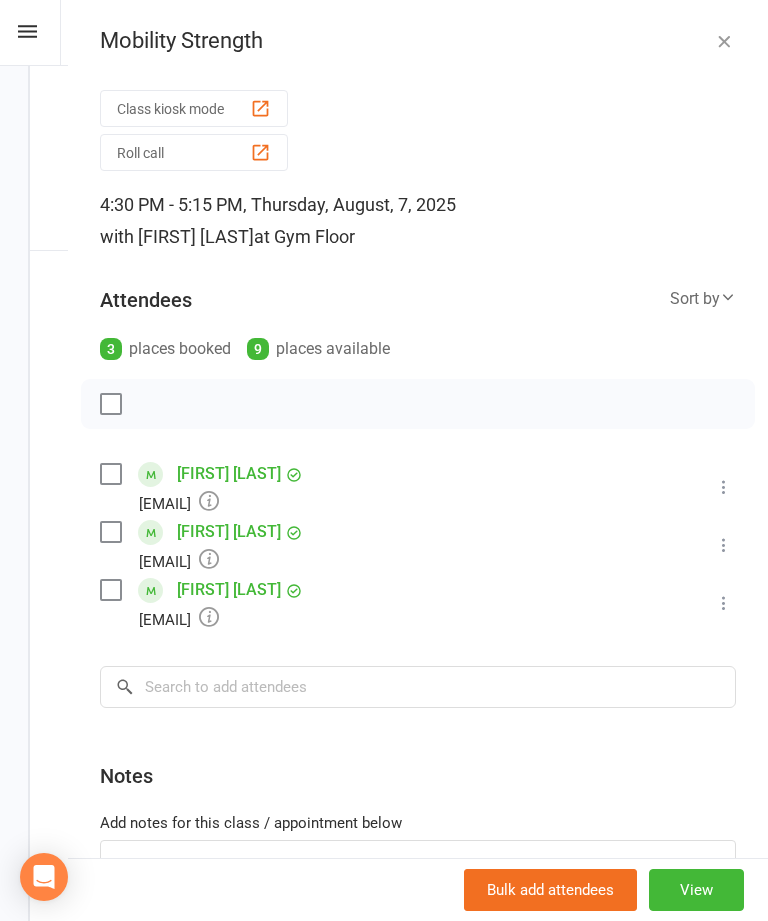 click at bounding box center [724, 41] 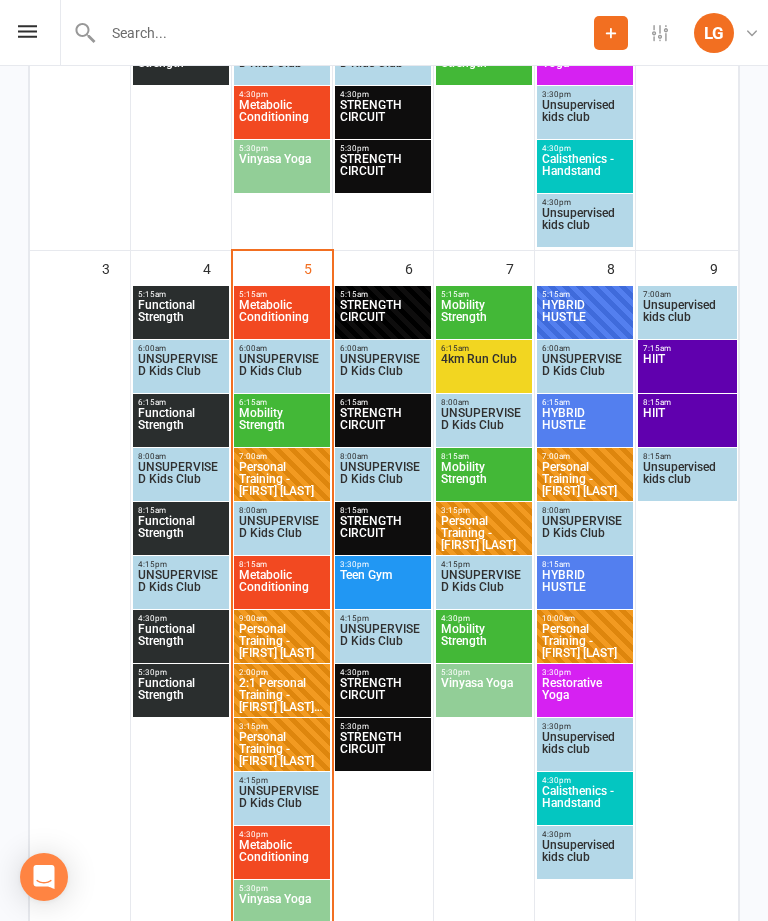click on "Functional Strength" at bounding box center (181, 695) 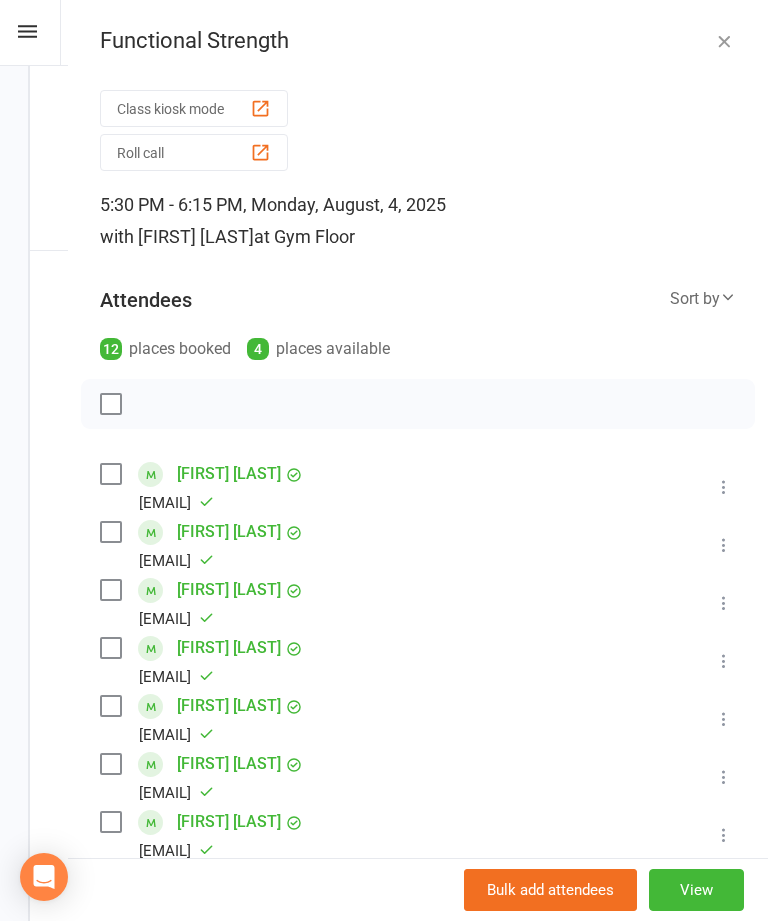 click at bounding box center [724, 41] 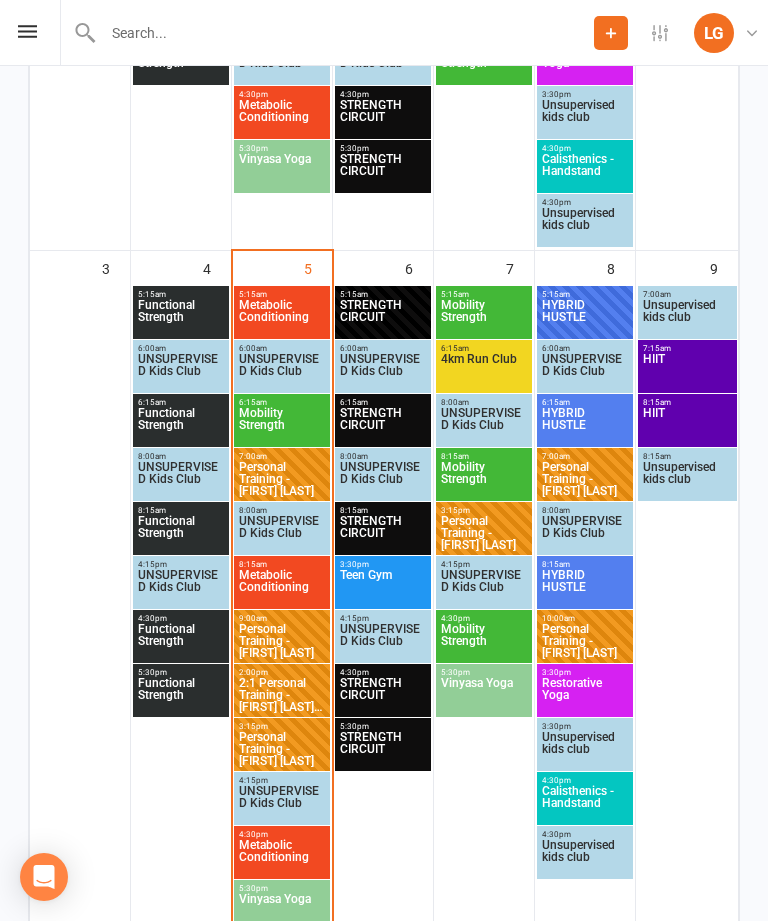 click on "Calisthenics - Handstand" at bounding box center [585, 803] 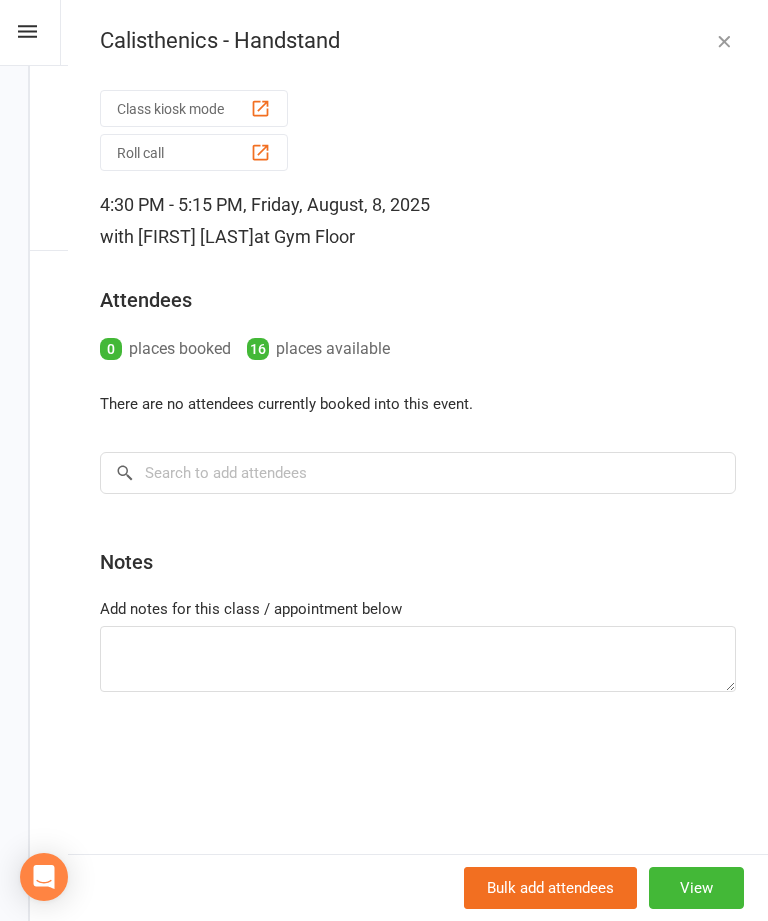 click at bounding box center (724, 41) 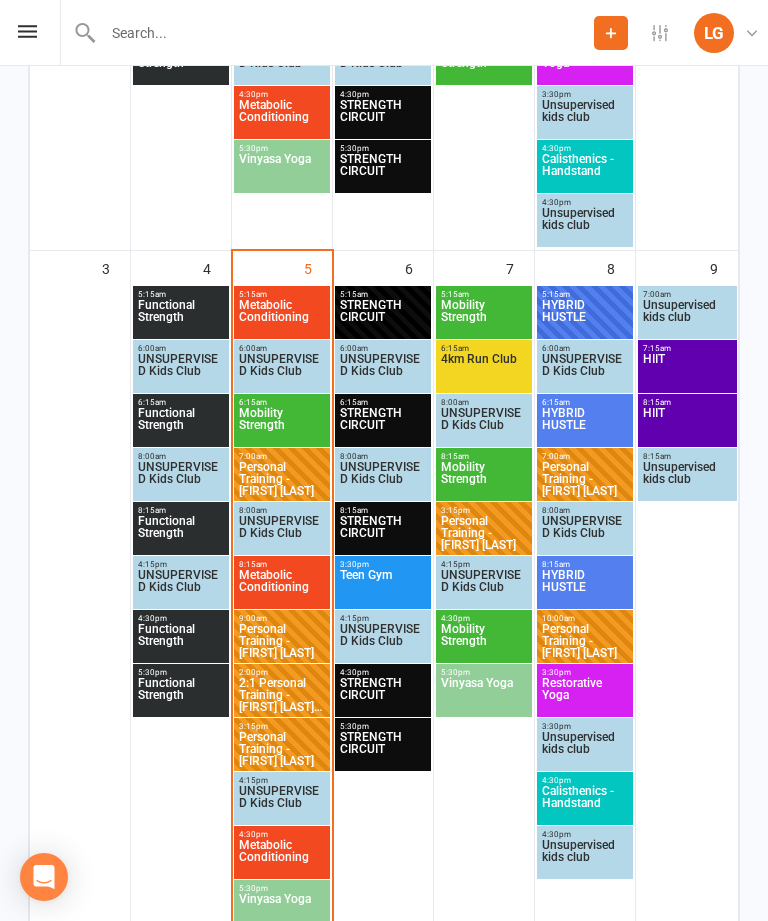 click on "Restorative Yoga" at bounding box center [585, 695] 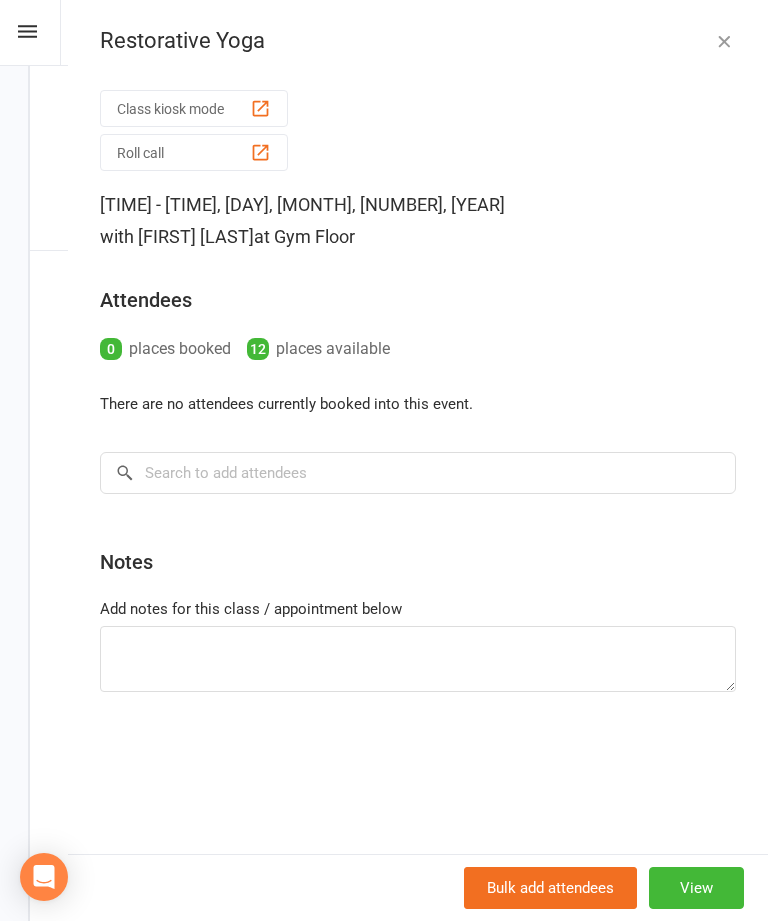 click at bounding box center [724, 41] 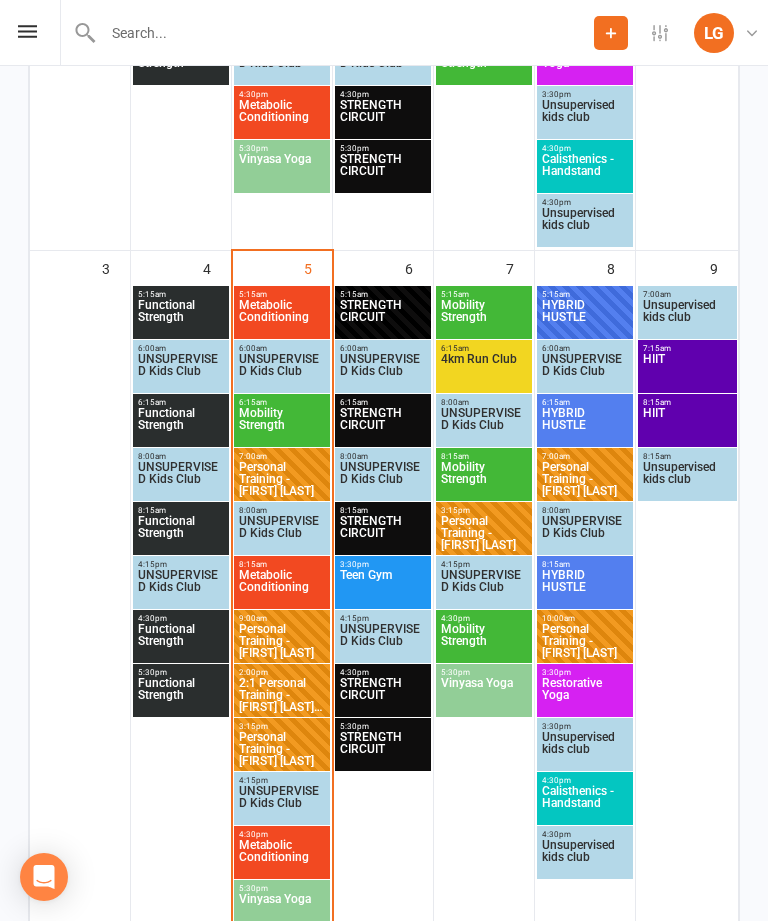 click on "HIIT" at bounding box center (687, 425) 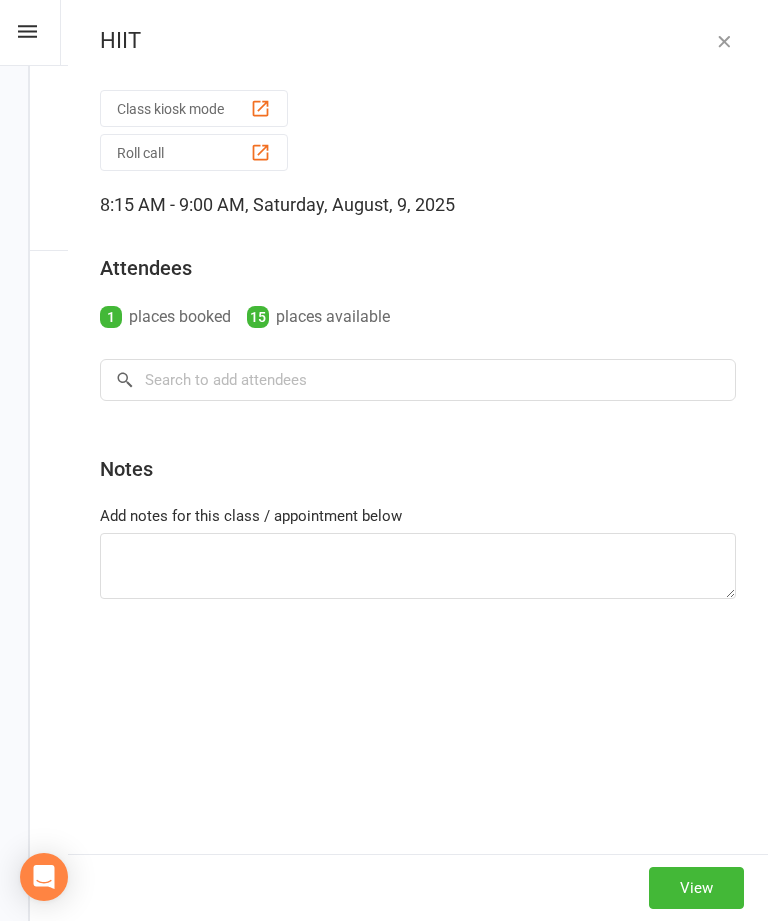 click at bounding box center [724, 41] 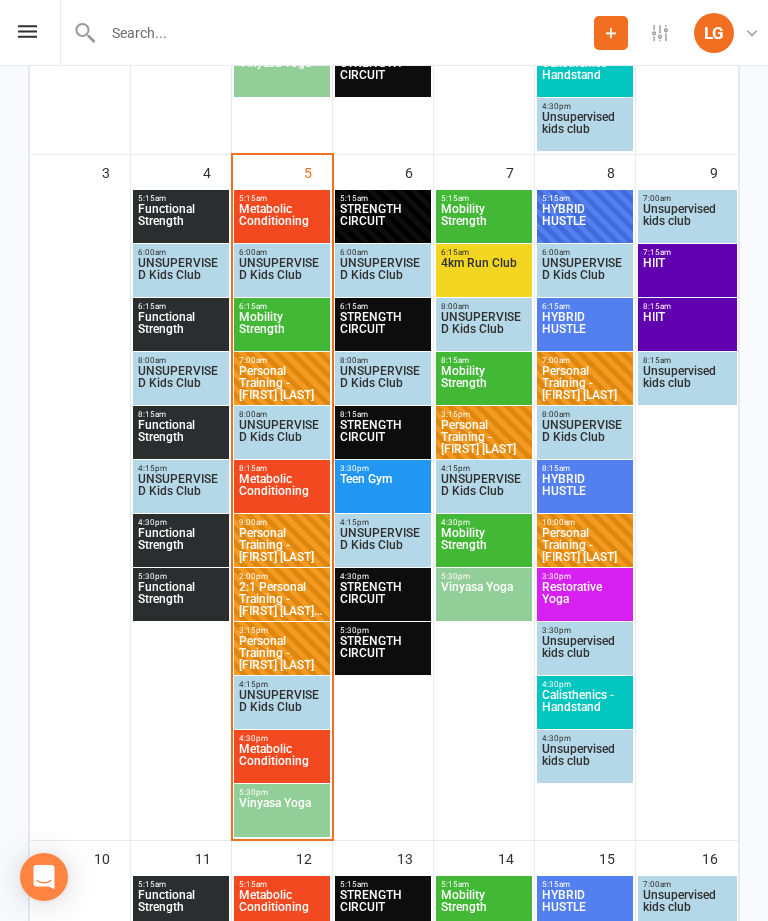 scroll, scrollTop: 922, scrollLeft: 0, axis: vertical 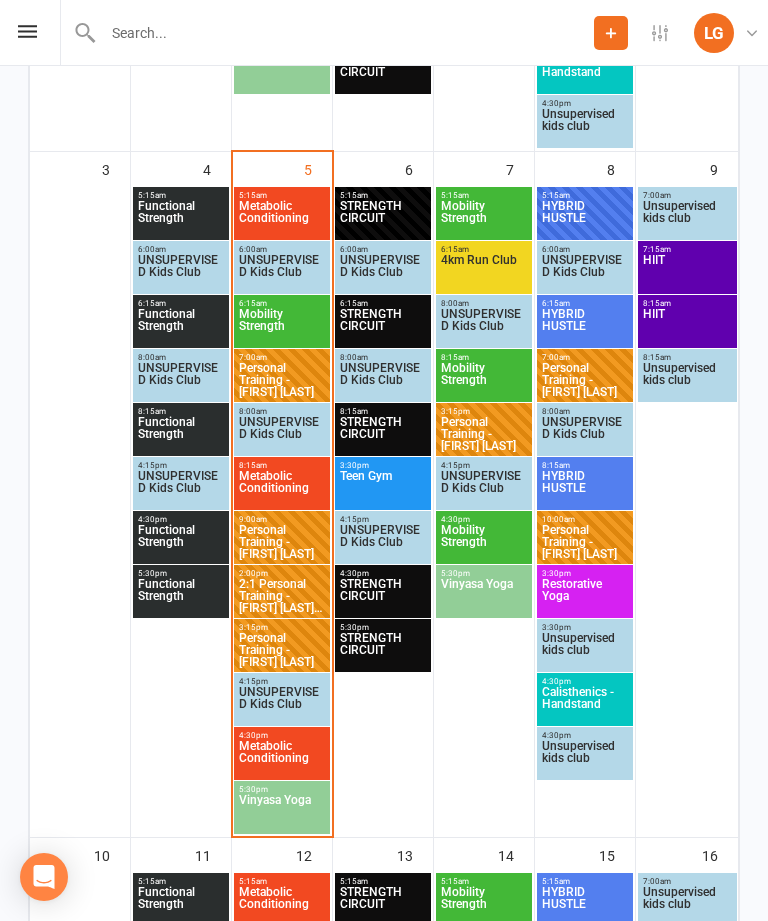 click on "Personal Training - [FIRST] [LAST]" at bounding box center (282, 650) 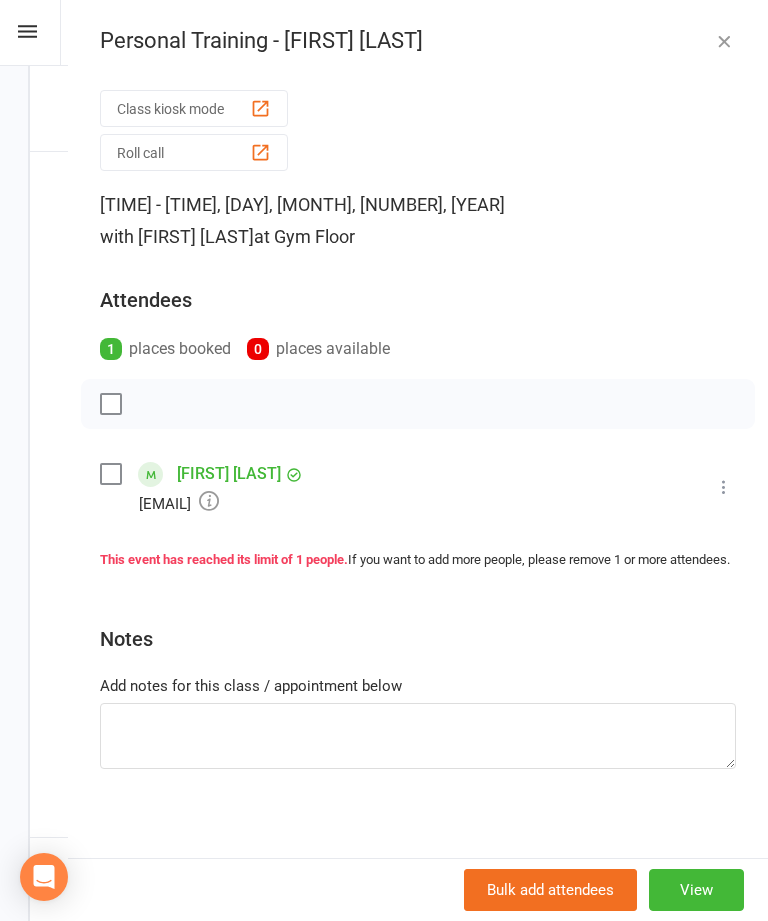 click at bounding box center (724, 41) 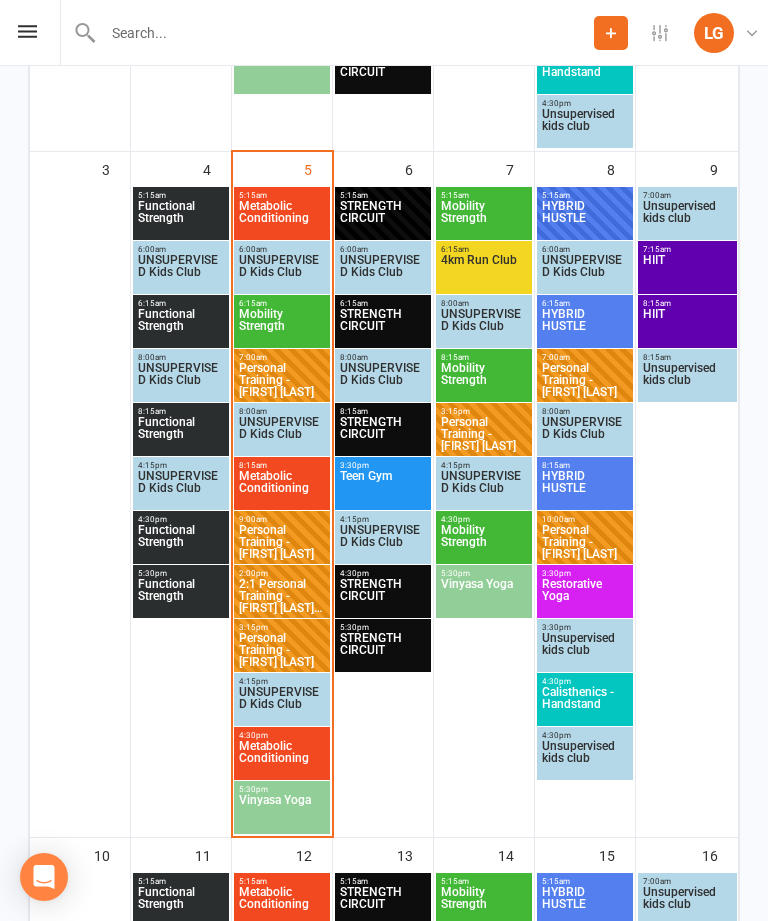 click on "4:30pm  - 5:15pm" at bounding box center (282, 735) 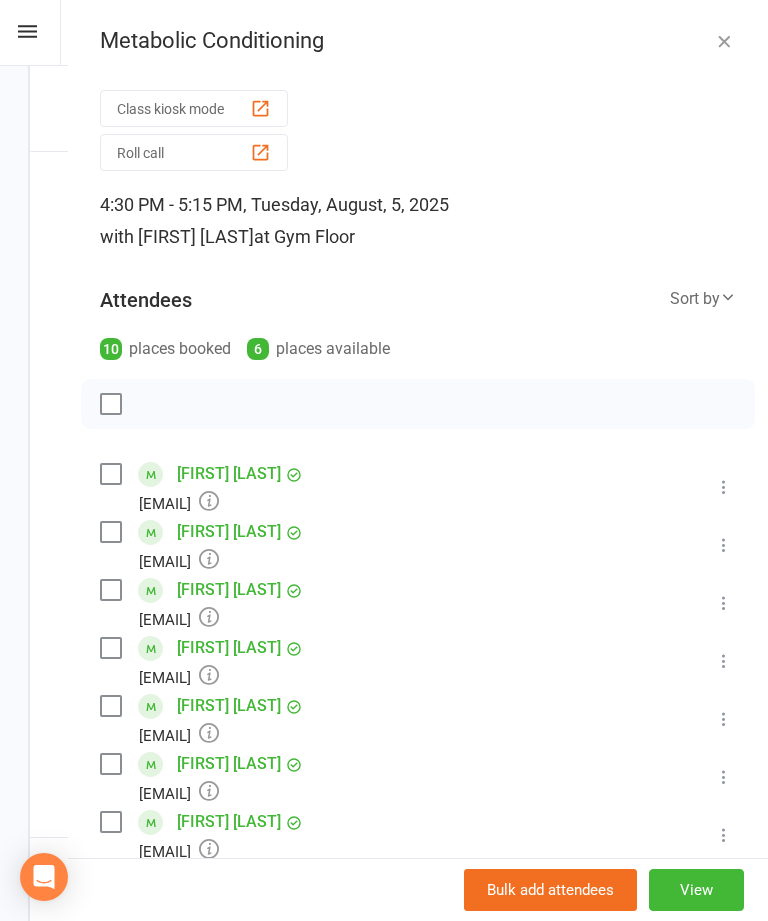 scroll, scrollTop: 0, scrollLeft: 0, axis: both 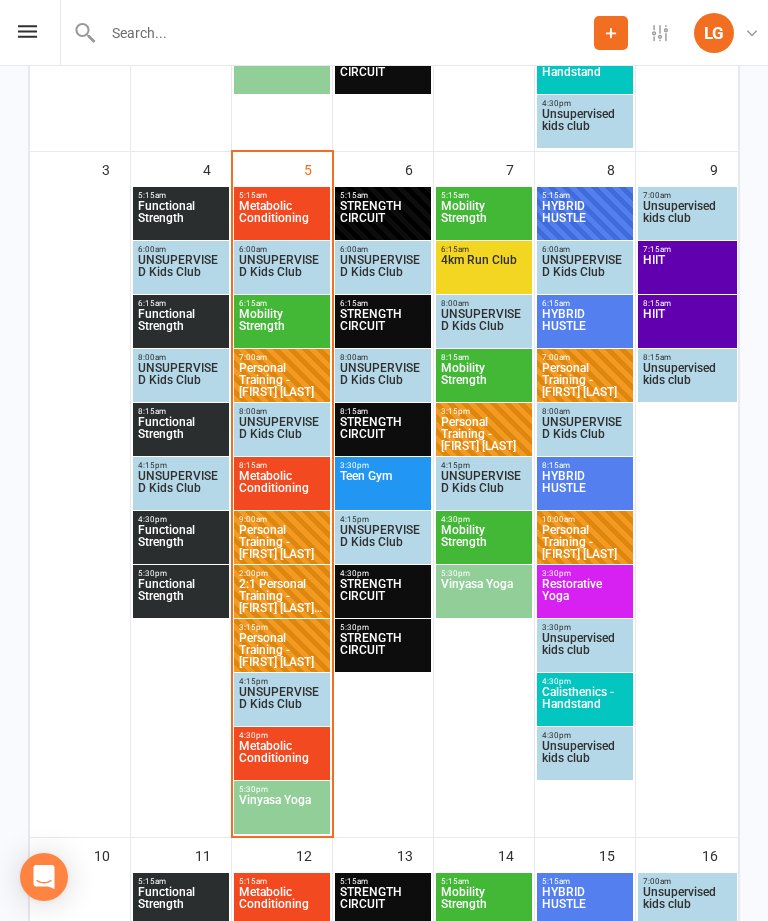 click on "Vinyasa Yoga" at bounding box center (282, 812) 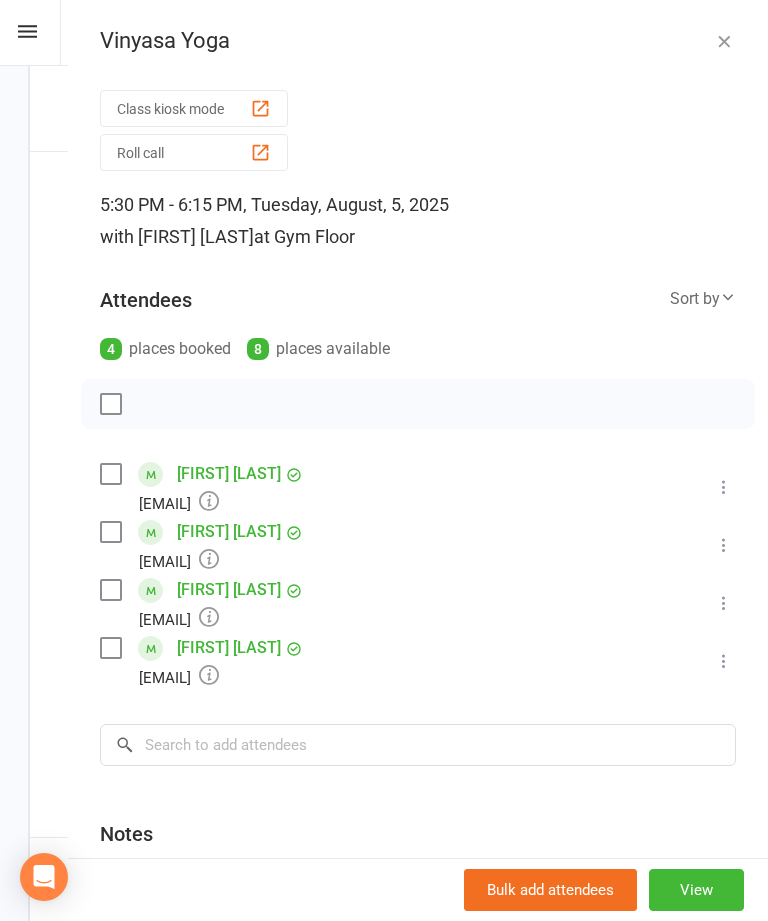 click at bounding box center [724, 41] 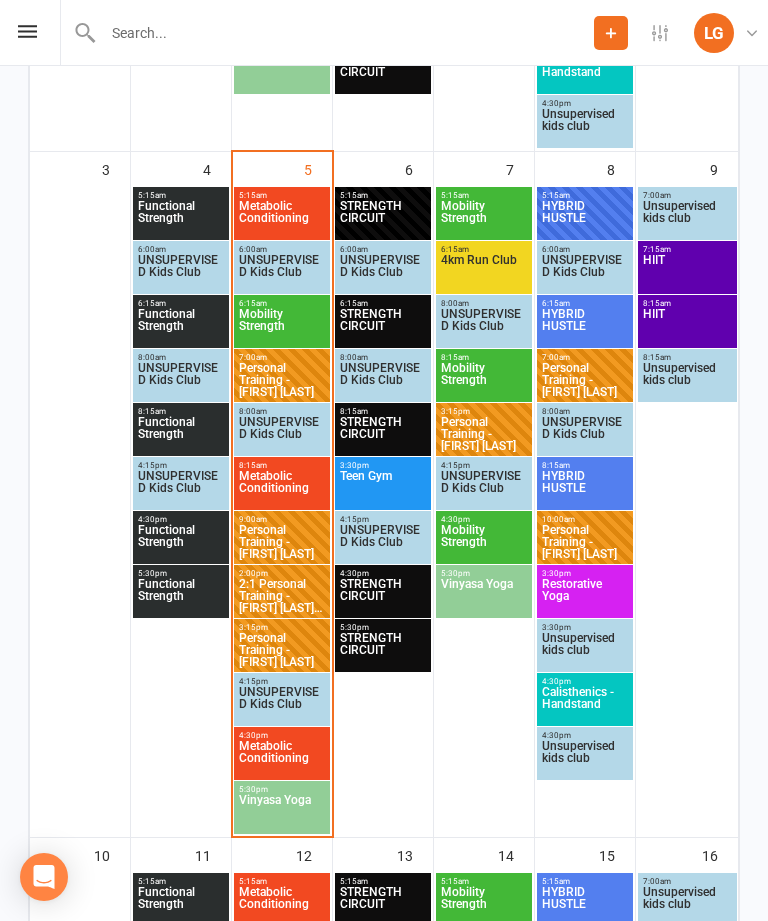 click on "Personal Training - [FIRST] [LAST]" at bounding box center [282, 650] 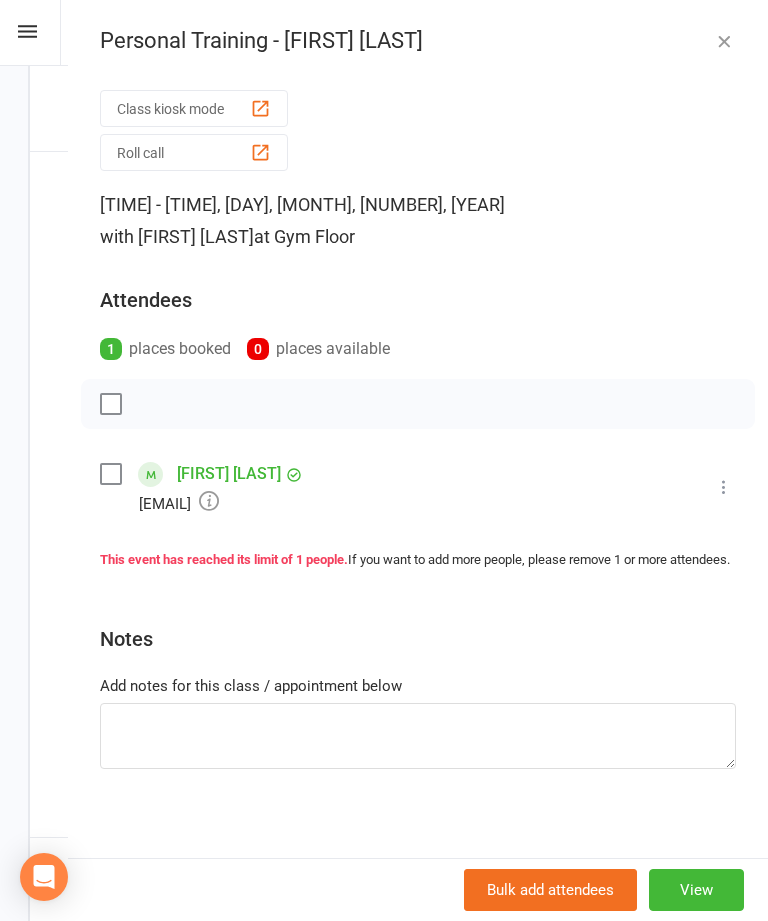 click at bounding box center (724, 487) 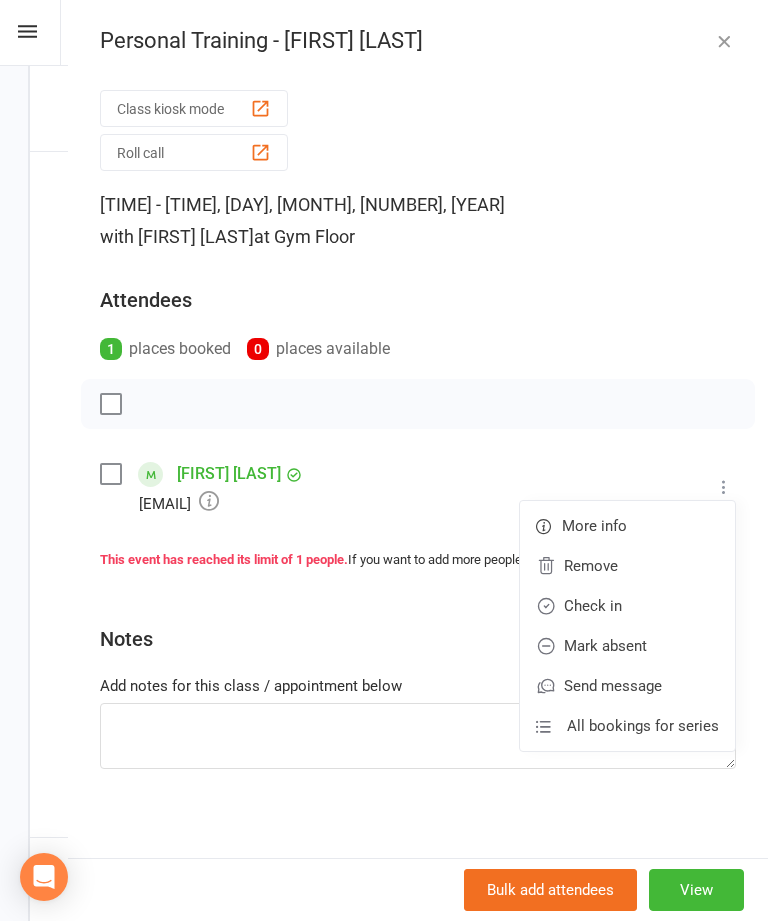 click on "Check in" at bounding box center [627, 606] 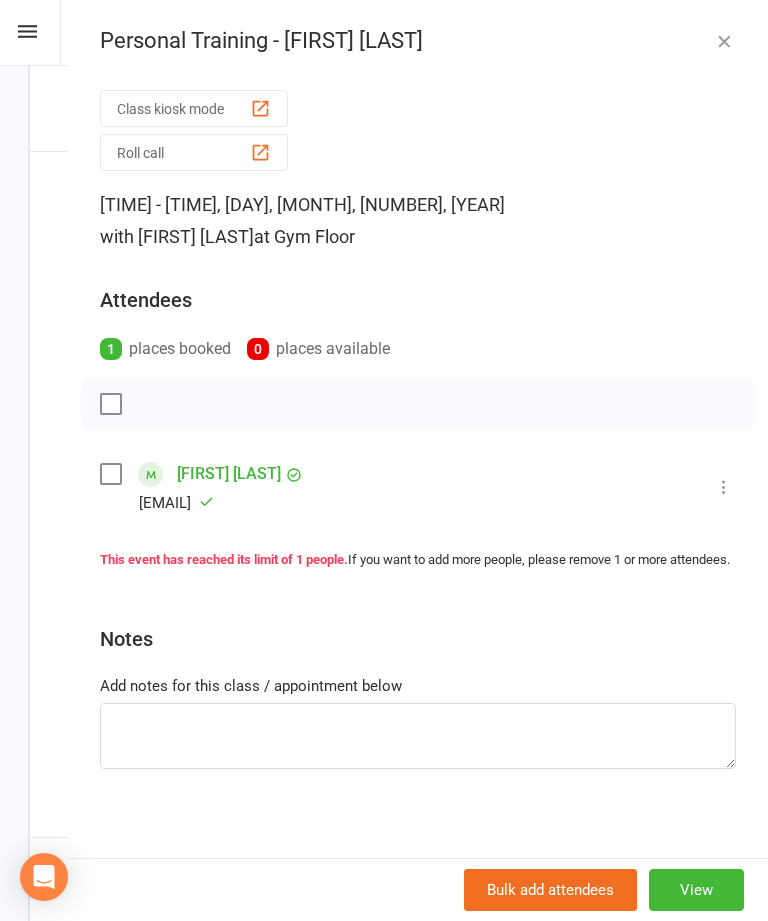 click at bounding box center [724, 41] 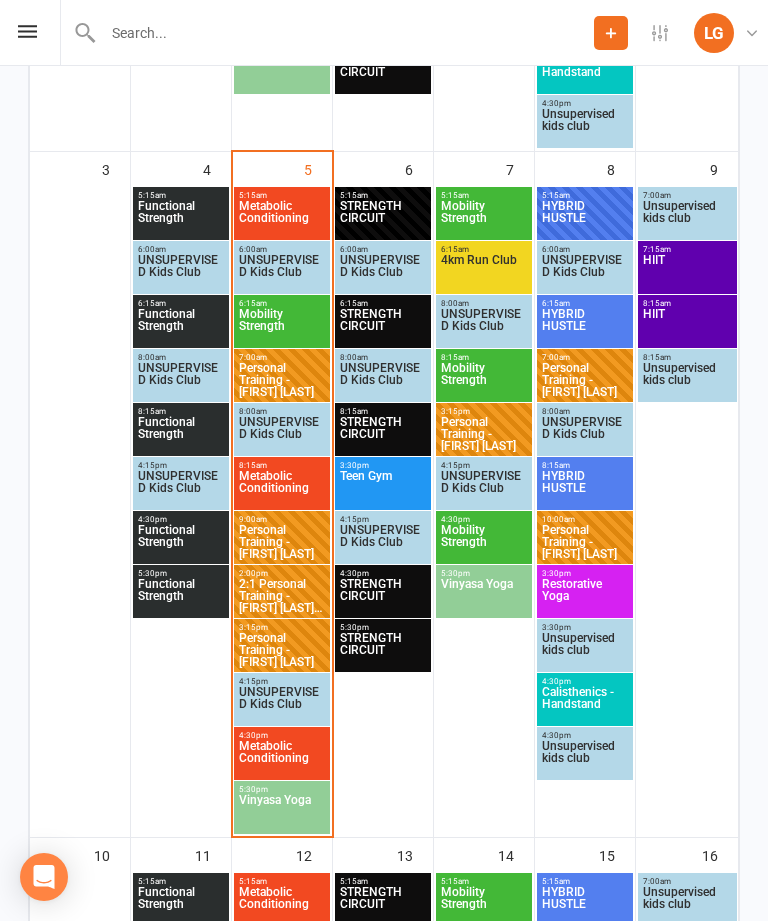 click on "Metabolic Conditioning" at bounding box center (282, 758) 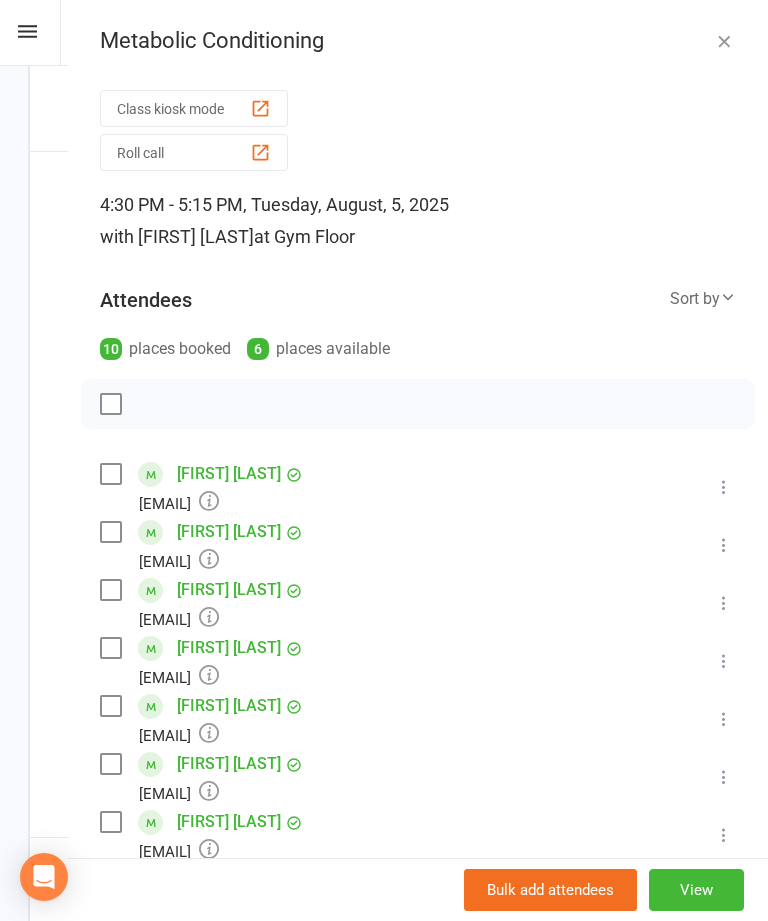 click on "Metabolic Conditioning" at bounding box center [418, 41] 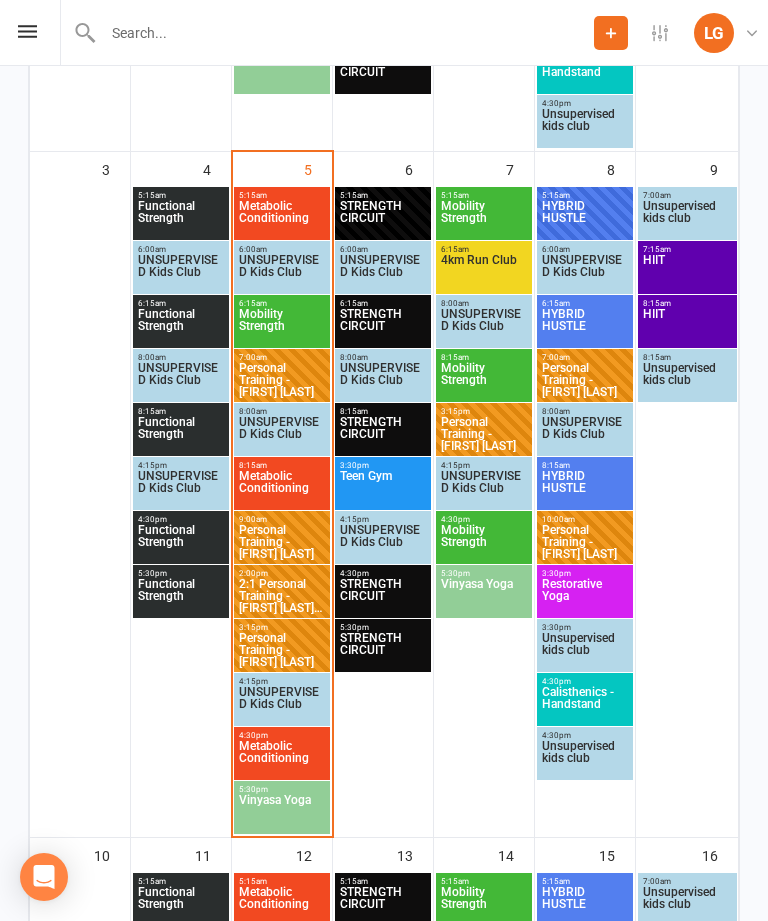 click on "STRENGTH CIRCUIT" at bounding box center [383, 218] 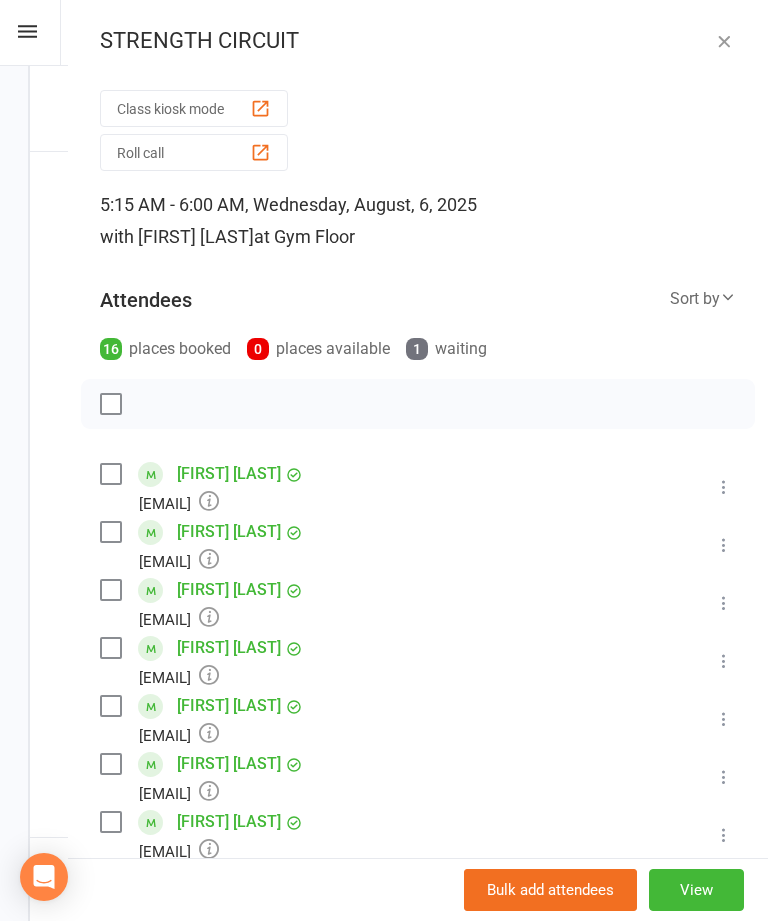 click on "STRENGTH CIRCUIT Class kiosk mode  Roll call  5:15 AM - 6:00 AM, Wednesday, August, 6, 2025 with [FIRST] [LAST]  at  Gym Floor  Attendees  16  places booked 0  places available 1  waiting Sort by  Last name  First name  Booking created    [FIRST] [LAST]  [EMAIL] Booked More info  Remove  Check in  Mark absent  Send message  All bookings for series    [FIRST] [LAST]  [EMAIL] Booked More info  Remove  Check in  Mark absent  Send message  All bookings for series    [FIRST] [LAST]  [EMAIL] Booked More info  Remove  Check in  Mark absent  Send message  All bookings for series    [FIRST] [LAST]  [EMAIL] Booked More info  Remove  Check in  Mark absent  Send message  All bookings for series    [FIRST] [LAST]  [EMAIL] Booked More info  Remove  Check in  Mark absent  Send message  All bookings for series    [FIRST] [LAST]  [EMAIL] Booked More info  Remove  Check in  Mark absent  Send message    [FIRST] [LAST]" at bounding box center (418, 460) 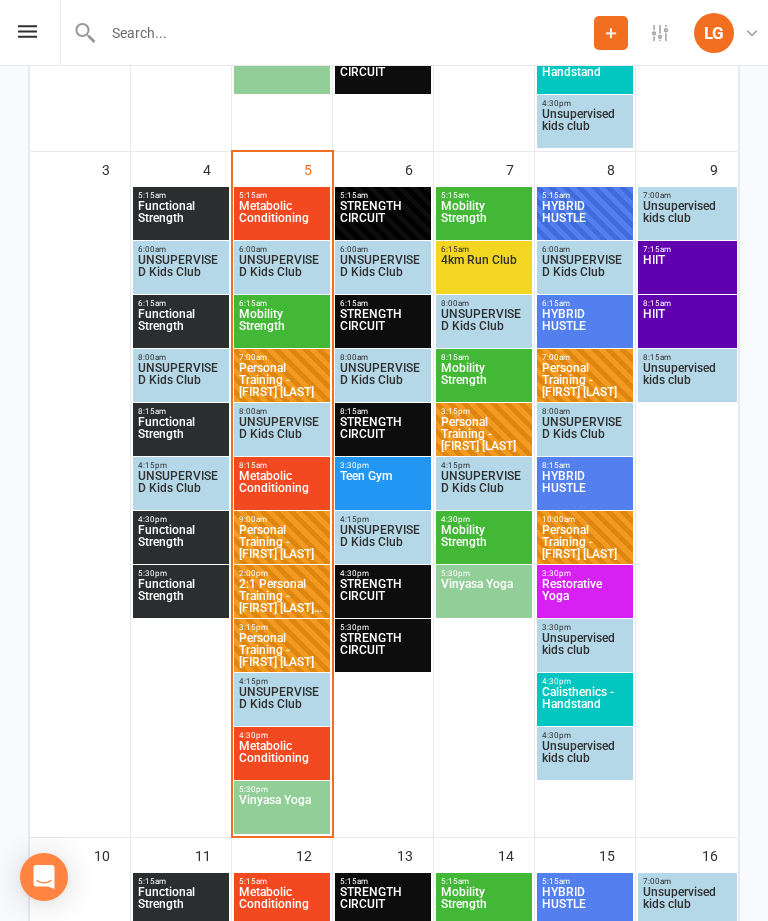click on "STRENGTH CIRCUIT" at bounding box center [383, 326] 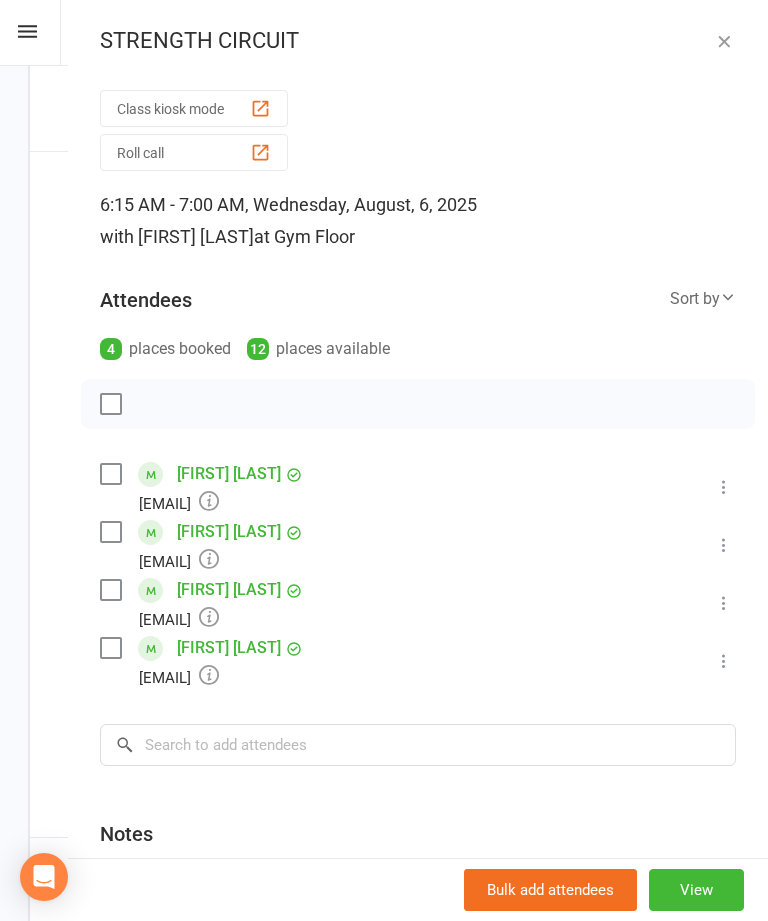 click at bounding box center (724, 41) 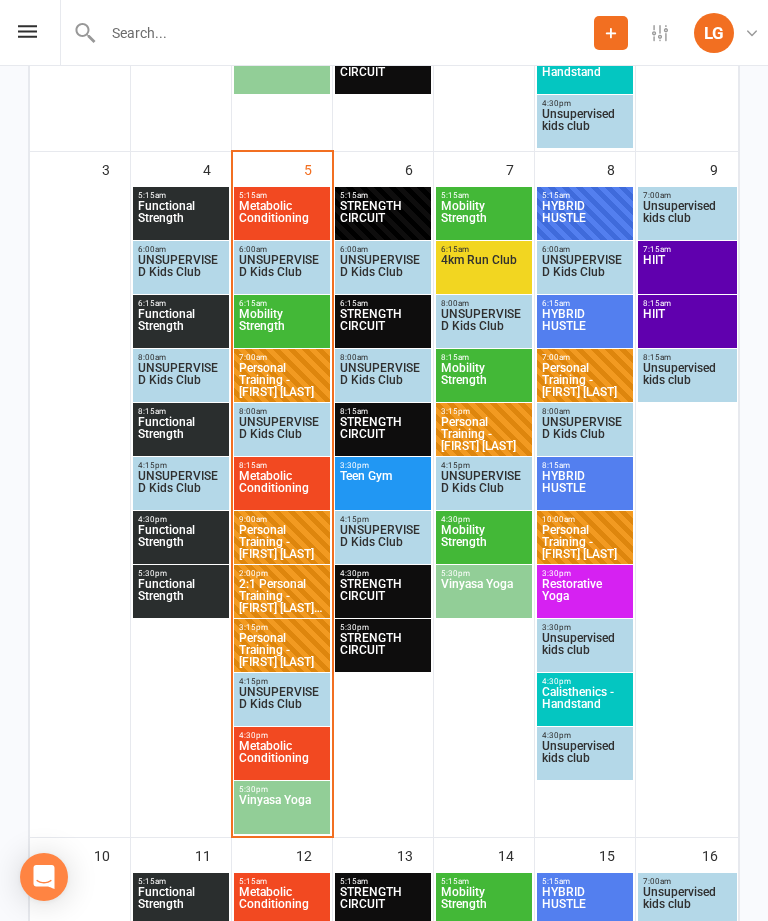 click on "STRENGTH CIRCUIT" at bounding box center [383, 434] 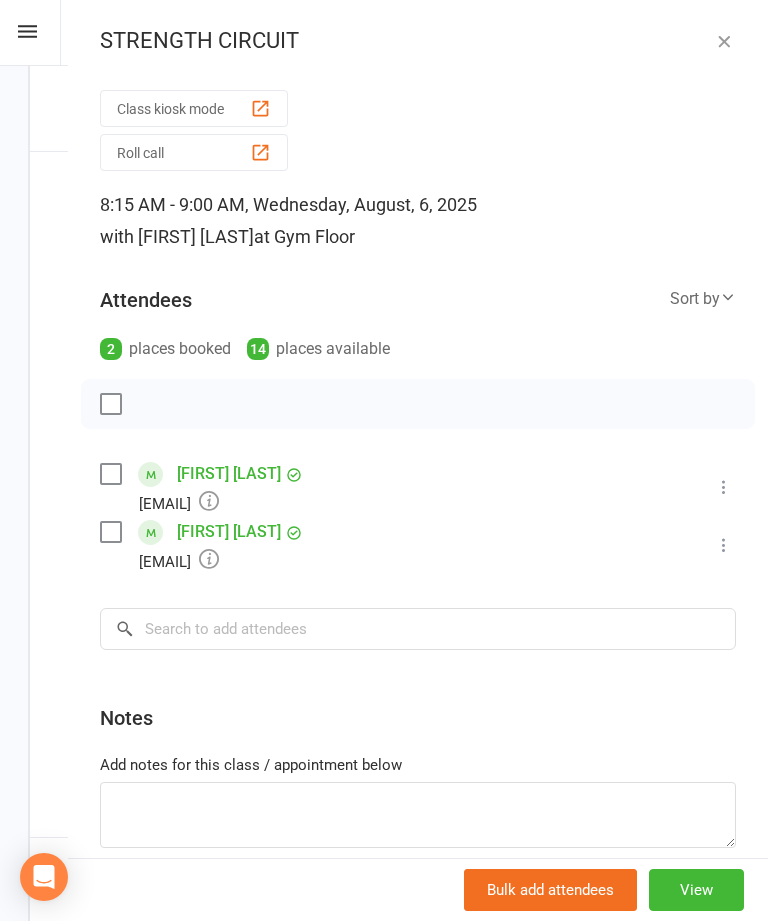 click on "STRENGTH CIRCUIT Class kiosk mode  Roll call  8:15 AM - 9:00 AM, Wednesday, August, 6, 2025 with [FIRST] [LAST]  at  Gym Floor  Attendees  2  places booked 14  places available Sort by  Last name  First name  Booking created    [FIRST] [LAST]  [EMAIL] Booked More info  Remove  Check in  Mark absent  Send message  All bookings for series    [FIRST] [LAST]  [EMAIL] Booked More info  Remove  Check in  Mark absent  Send message  All bookings for series  × No results
Notes  Add notes for this class / appointment below Bulk add attendees  View" at bounding box center (418, 460) 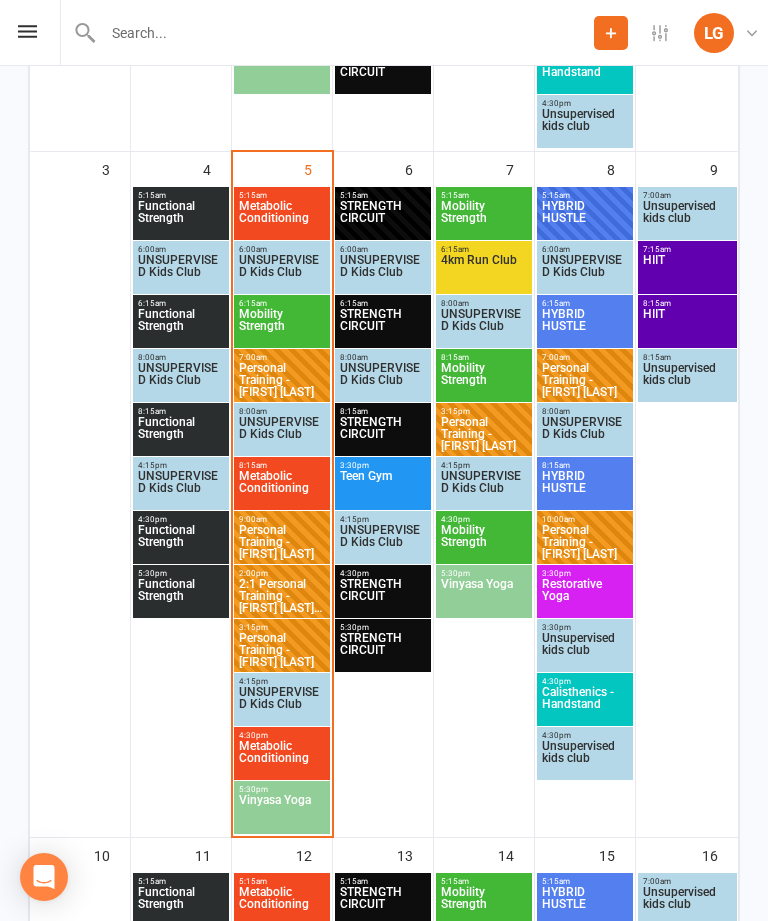 click on "STRENGTH CIRCUIT" at bounding box center (383, 326) 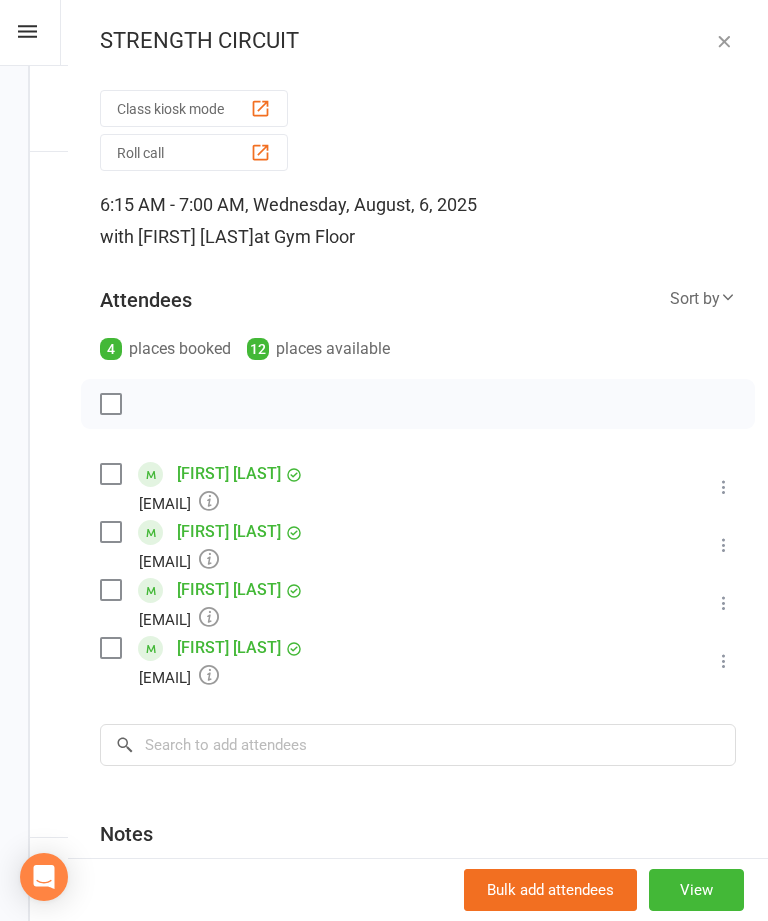 click at bounding box center [724, 41] 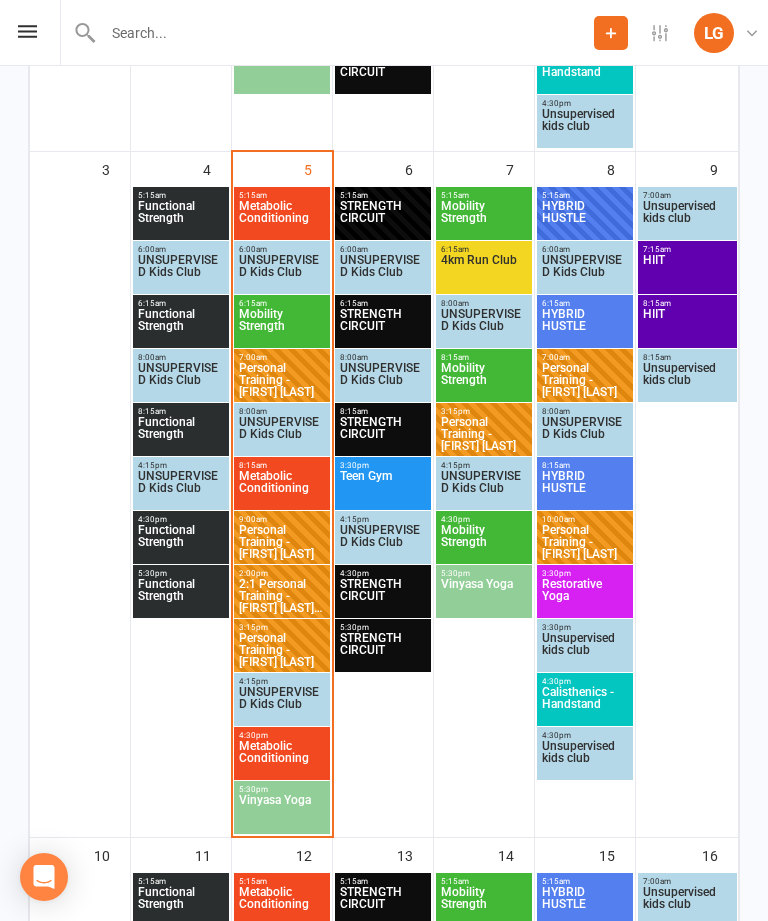 click on "Metabolic Conditioning" at bounding box center [282, 758] 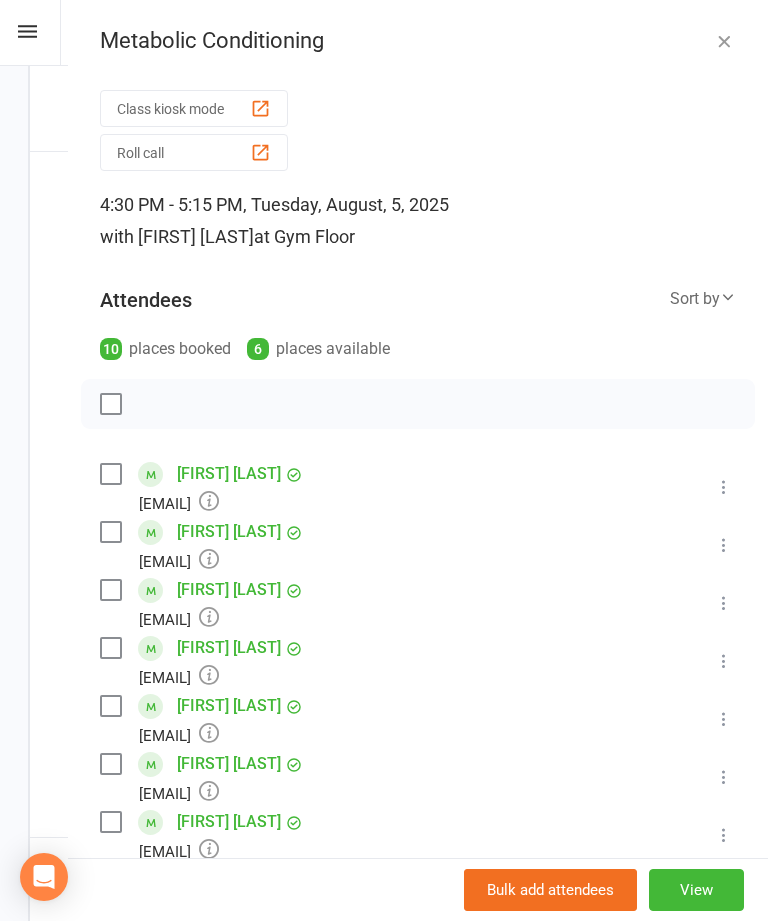 click at bounding box center (724, 41) 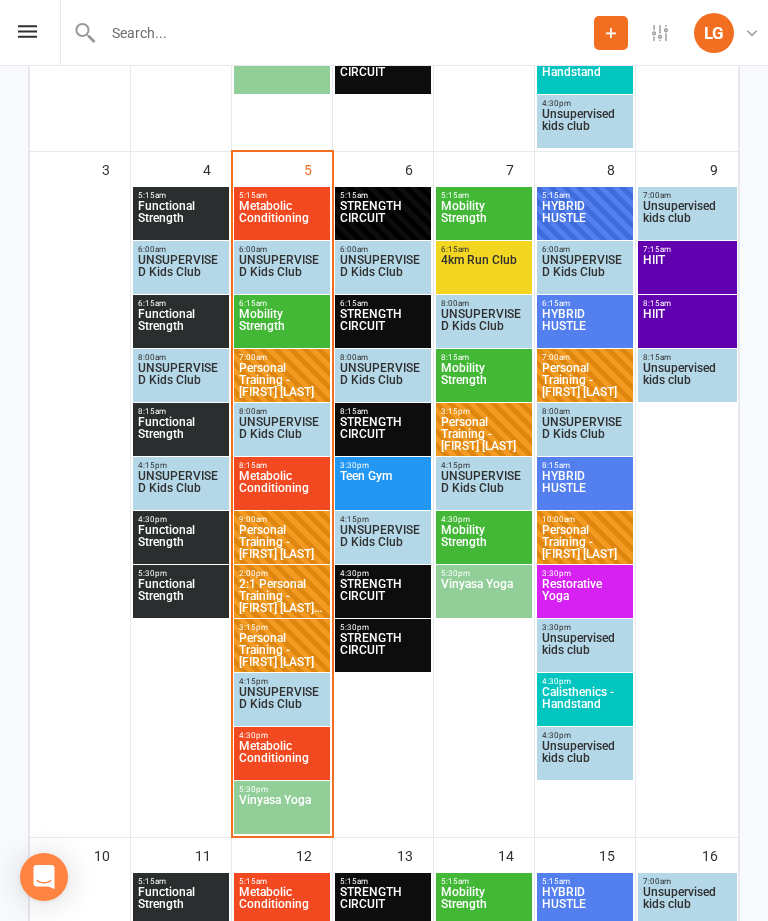 click on "Mobility Strength" at bounding box center (484, 542) 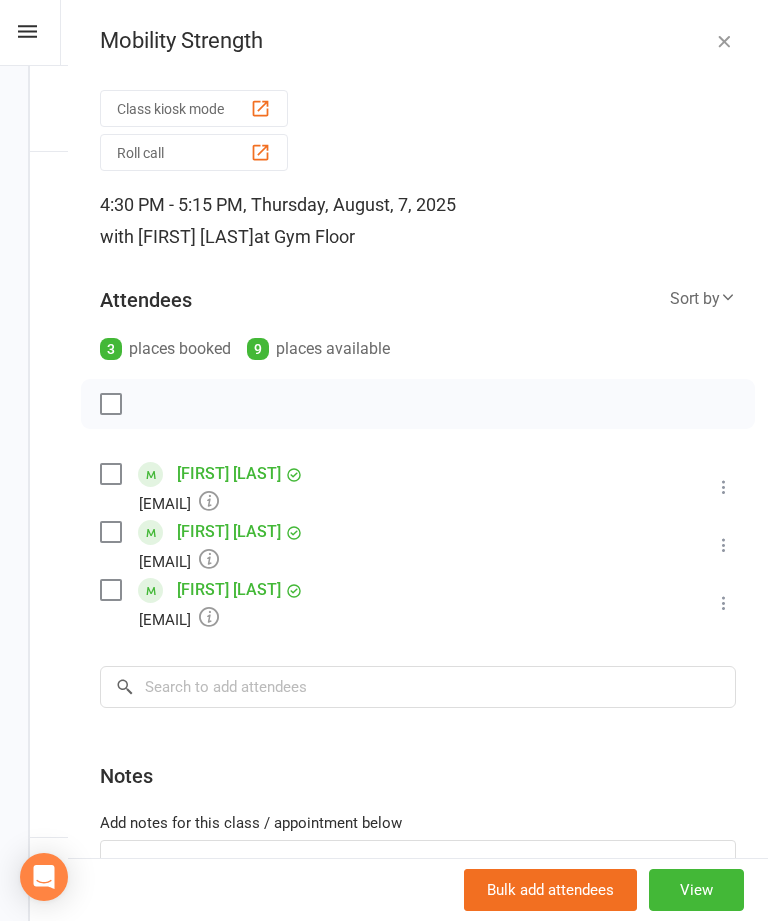 click at bounding box center (724, 41) 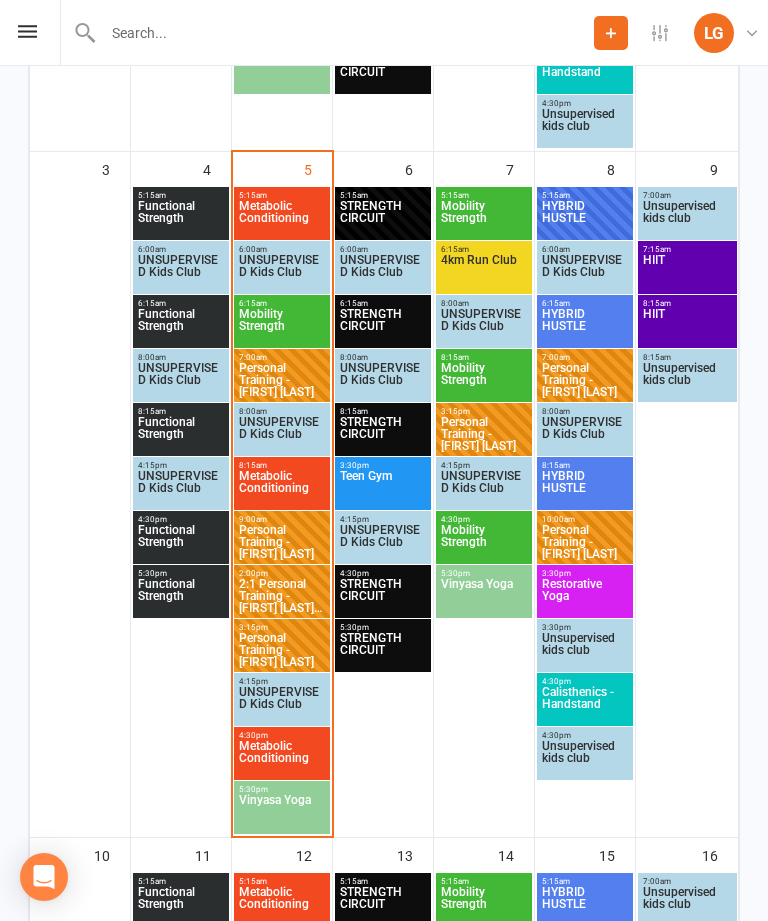 click on "STRENGTH CIRCUIT" at bounding box center (383, 596) 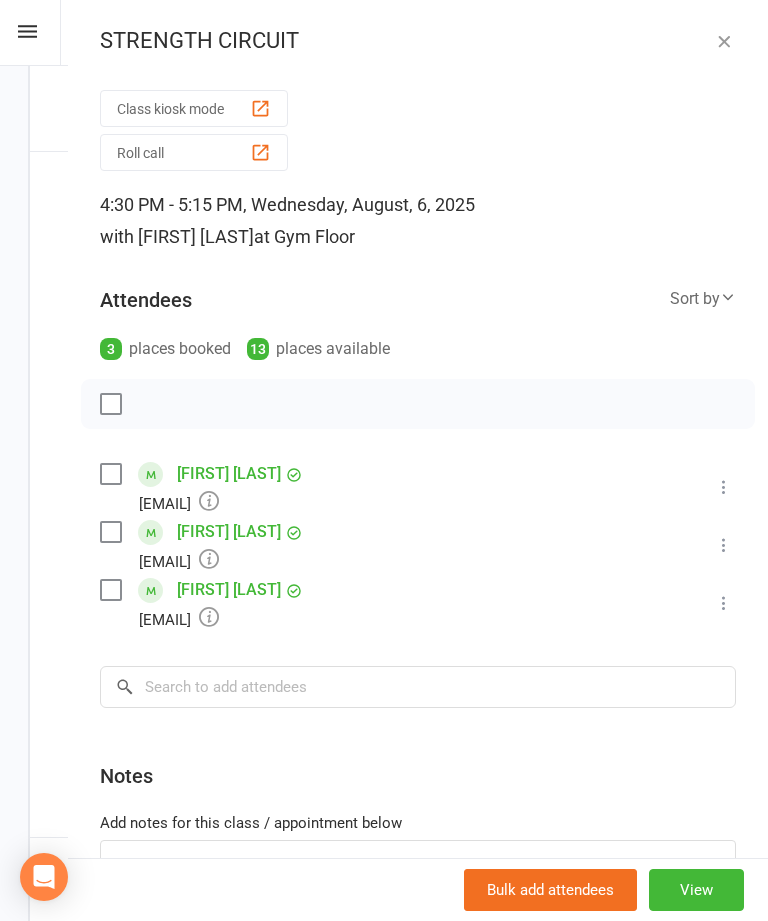 click at bounding box center (724, 41) 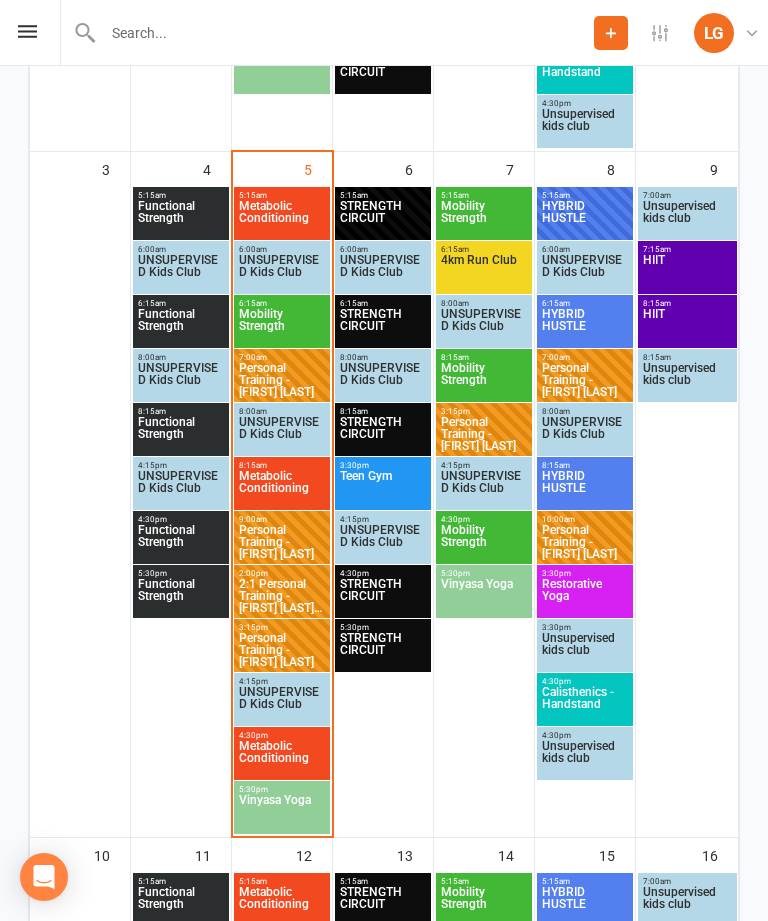 click on "Vinyasa Yoga" at bounding box center [282, 812] 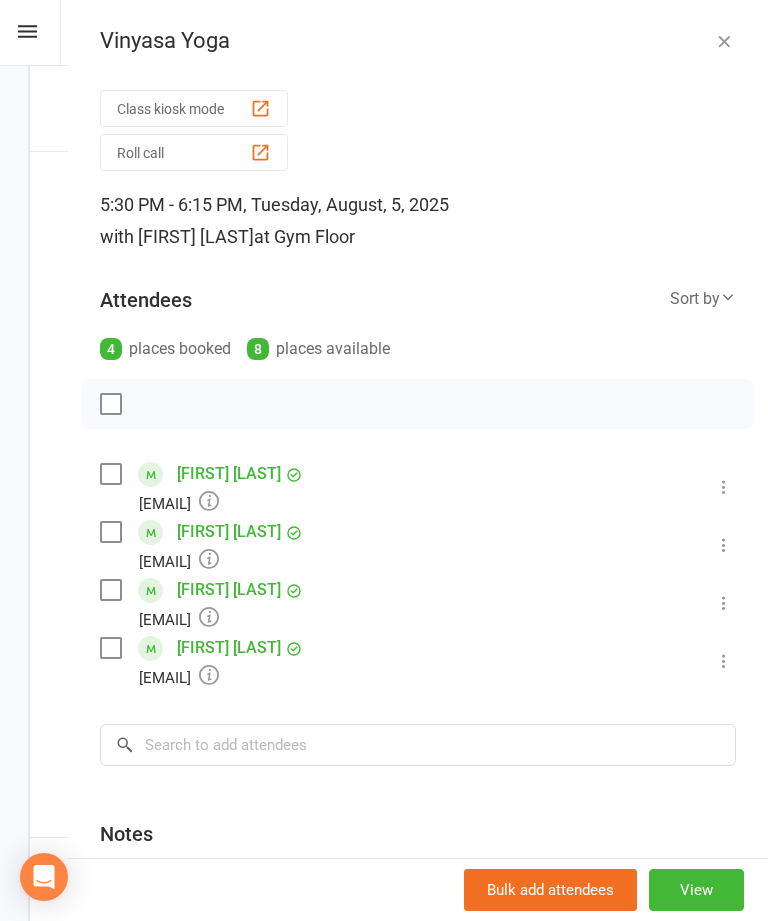 click at bounding box center [724, 41] 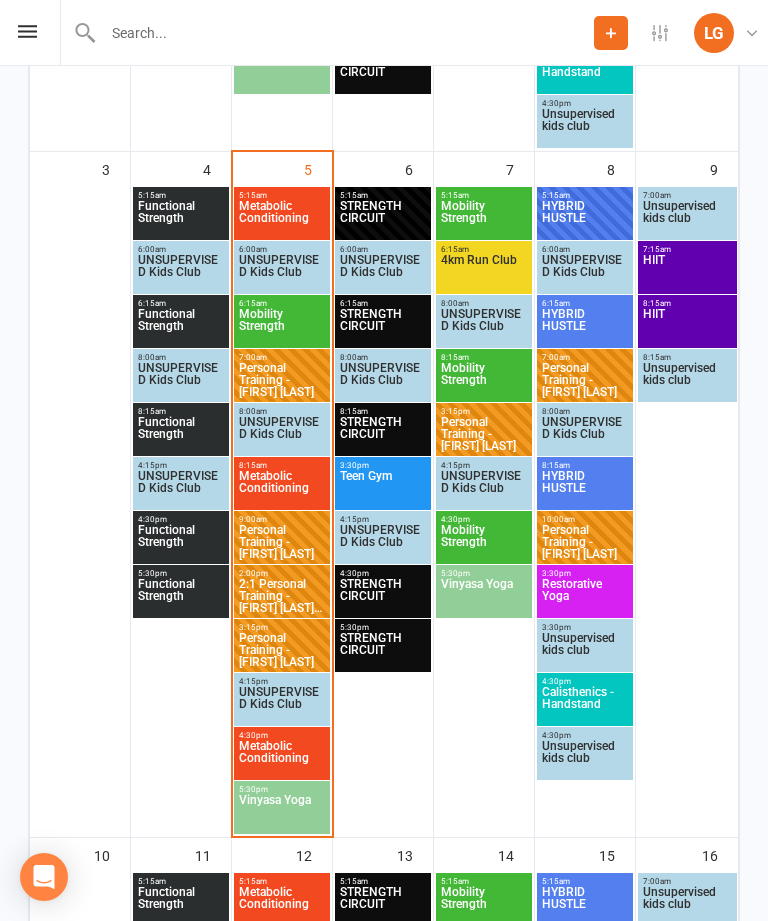 click on "5:30pm  - 6:15pm" at bounding box center [181, 573] 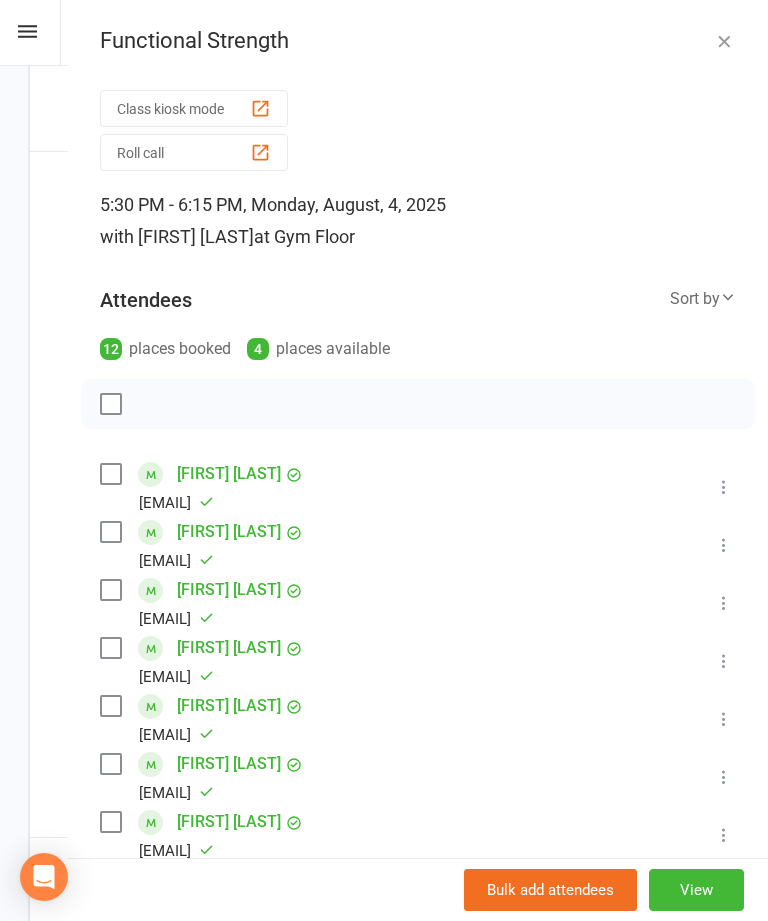 scroll, scrollTop: 0, scrollLeft: 0, axis: both 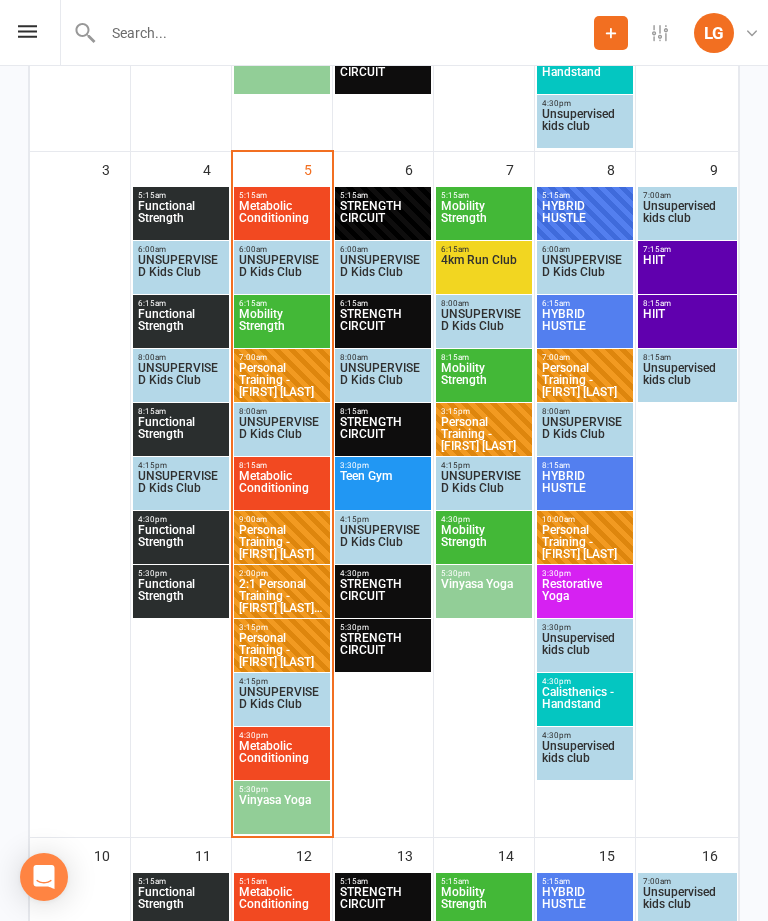click on "Metabolic Conditioning" at bounding box center (282, 758) 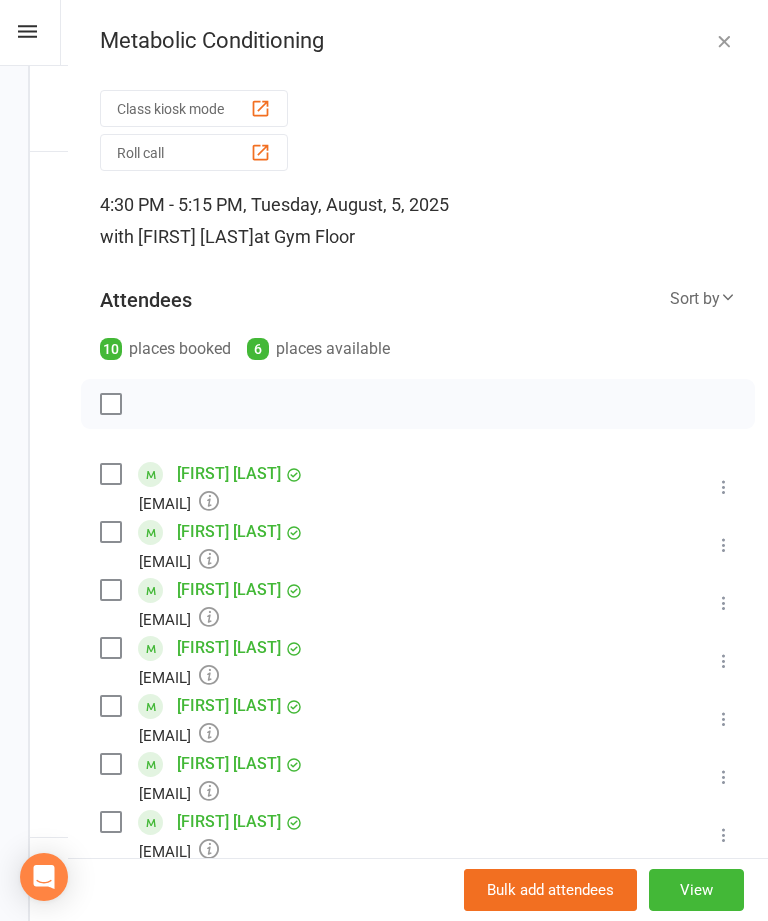 click at bounding box center (260, 108) 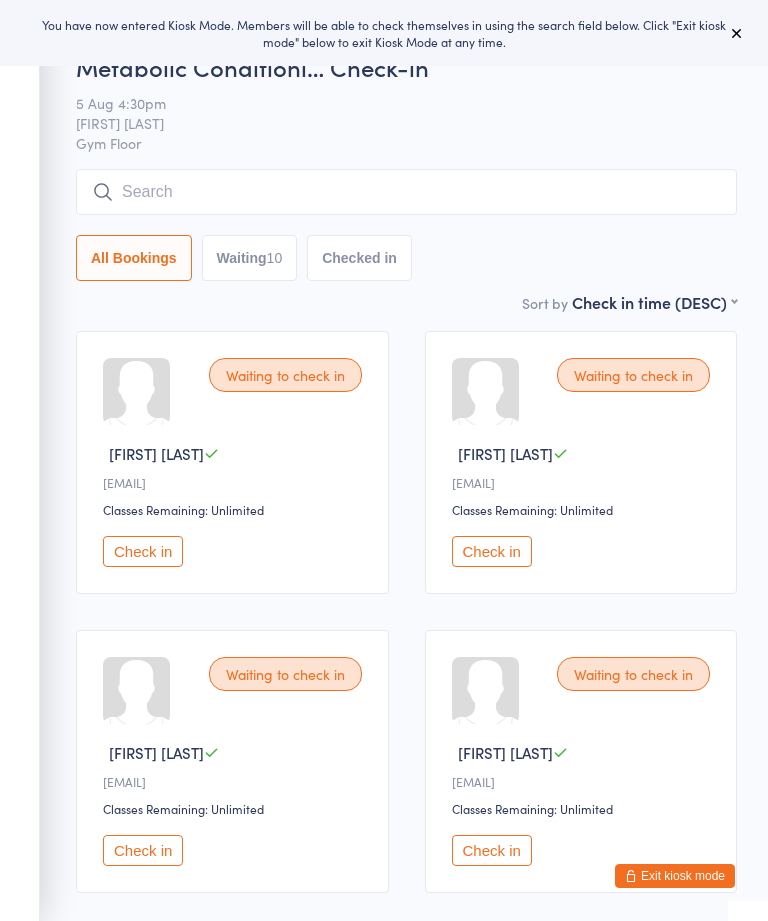 scroll, scrollTop: 0, scrollLeft: 0, axis: both 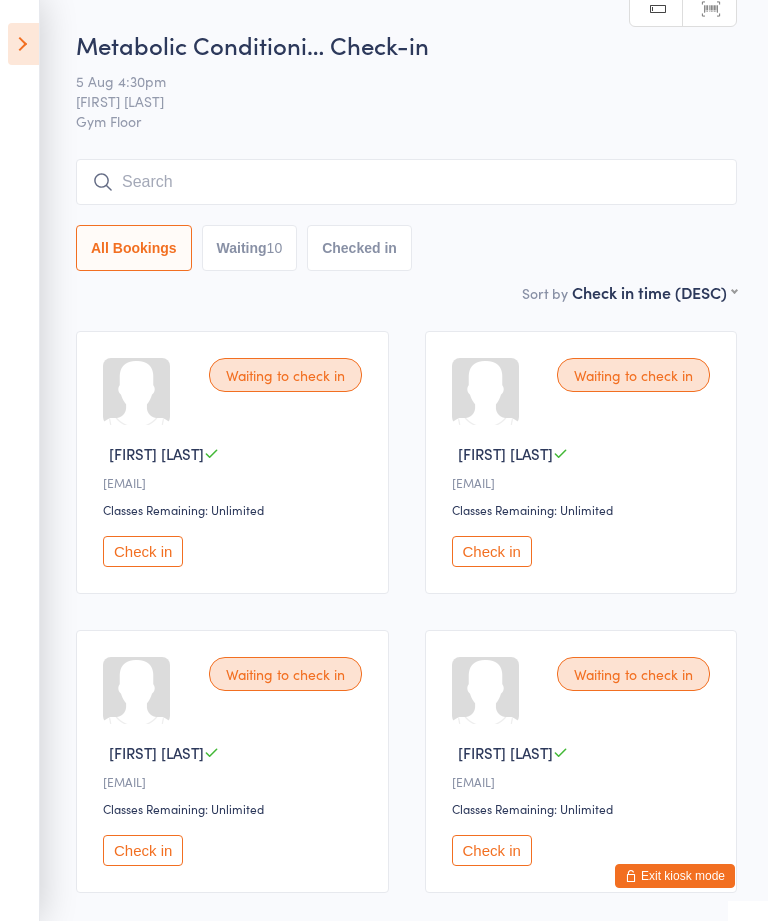 click on "Events for 5 Aug, 2025 5 Aug, 2025
August 2025
Sun Mon Tue Wed Thu Fri Sat
31
27
28
29
30
31
01
02
32
03
04
05
06
07
08
09
33
10
11
12
13
14
15
16
34
17
18
19
20
21
22
23
35
24
25
26
27
28
29
30" at bounding box center (20, 460) 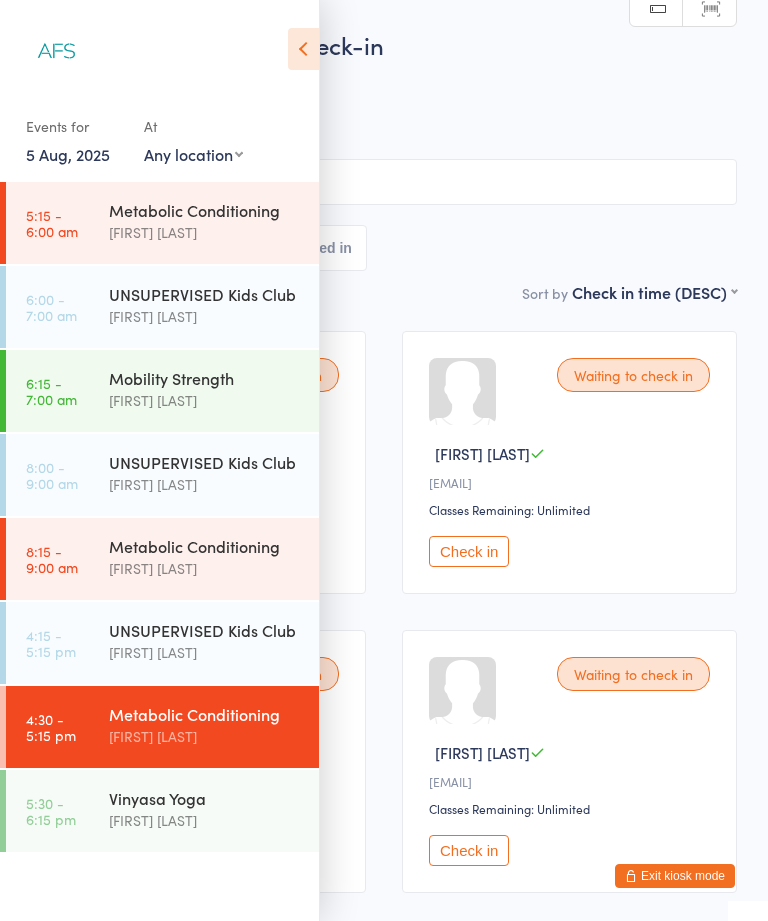 click on "[FIRST] [LAST]" at bounding box center [205, 820] 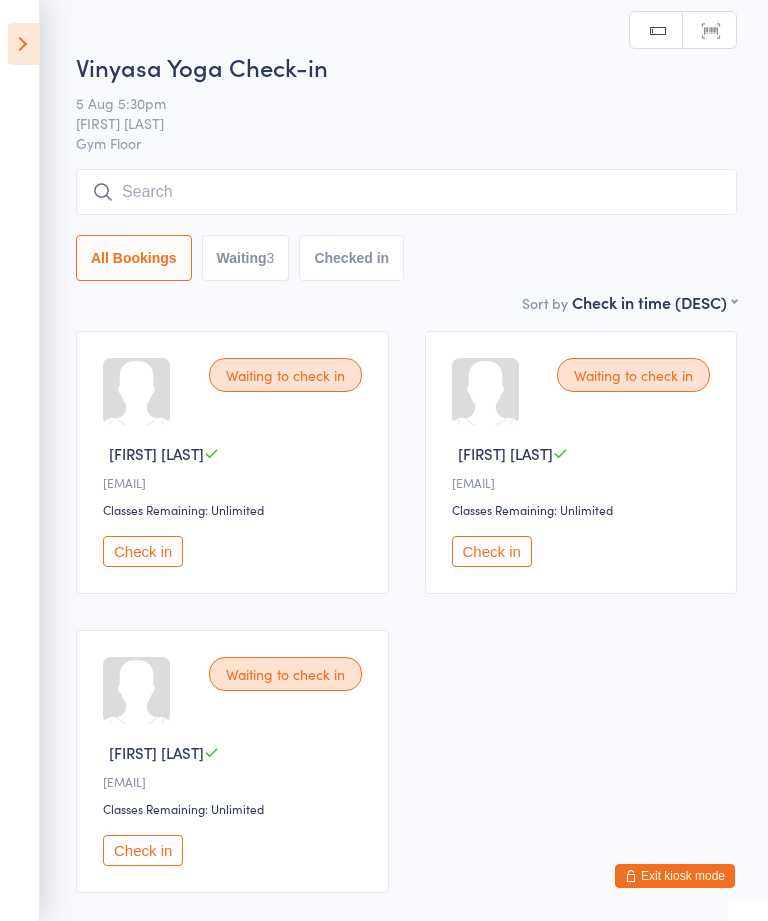 click at bounding box center [23, 44] 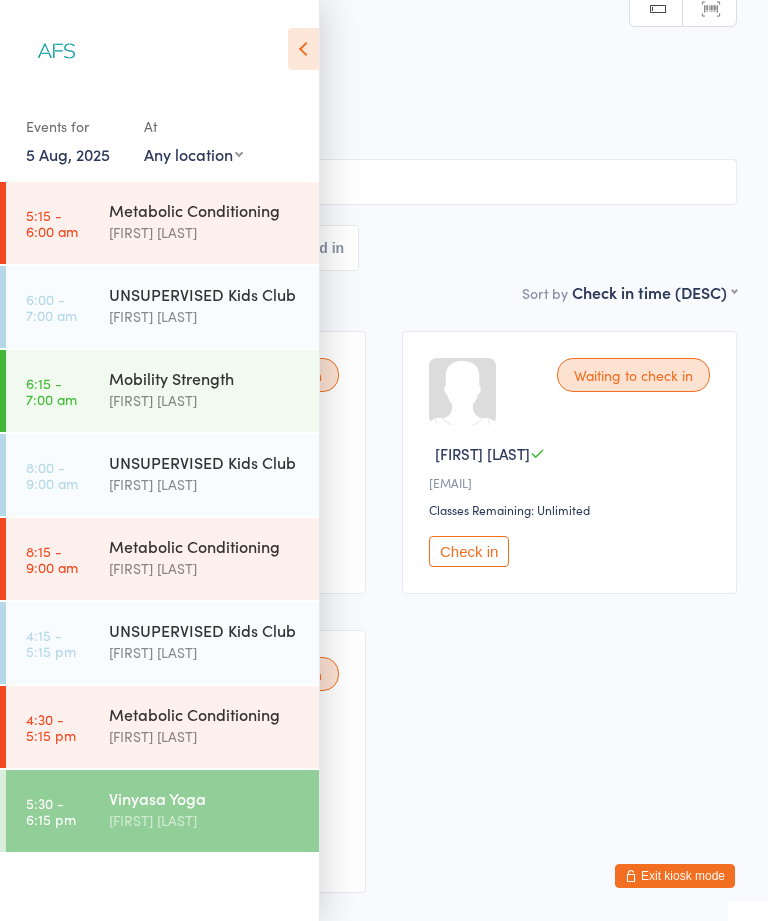 click on "[FIRST] [LAST]" at bounding box center (205, 736) 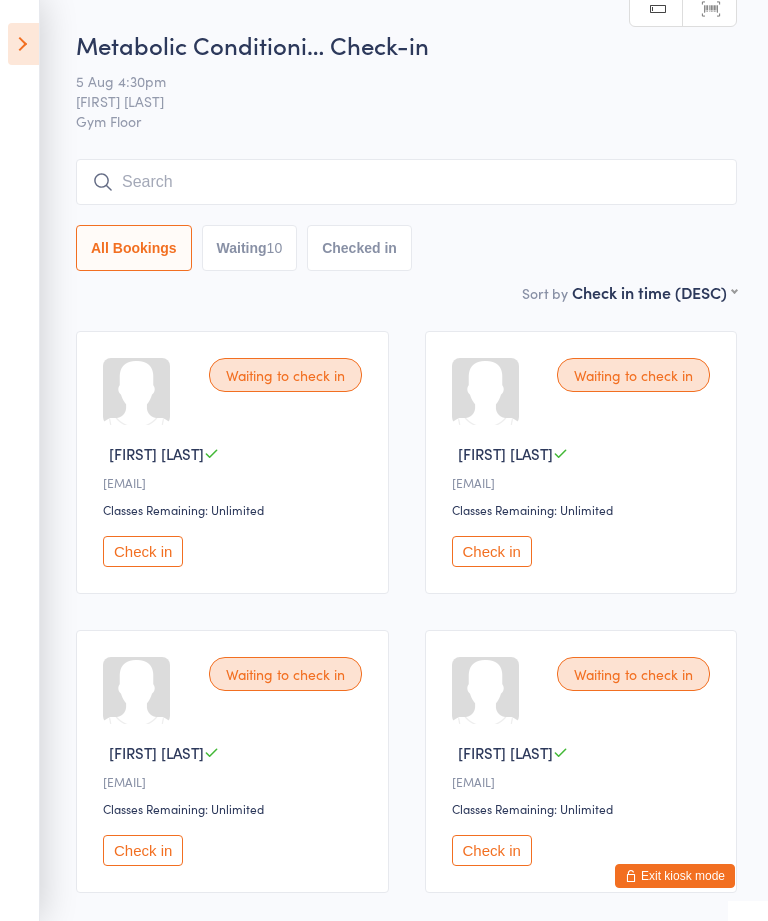 click at bounding box center (23, 44) 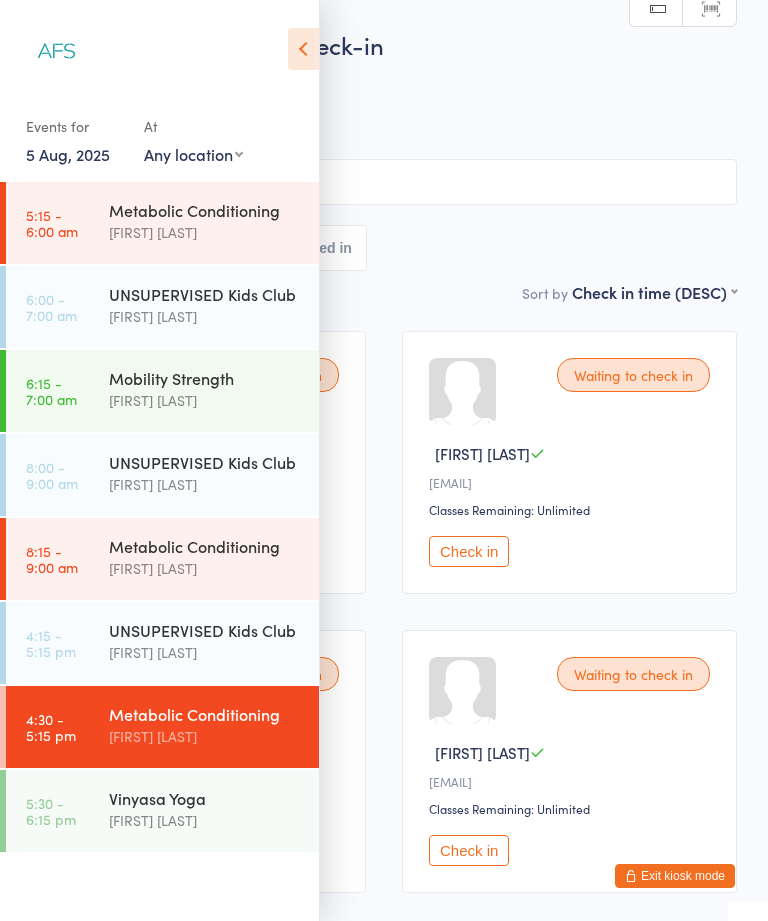 click on "with [FIRST] [LAST]" at bounding box center [205, 736] 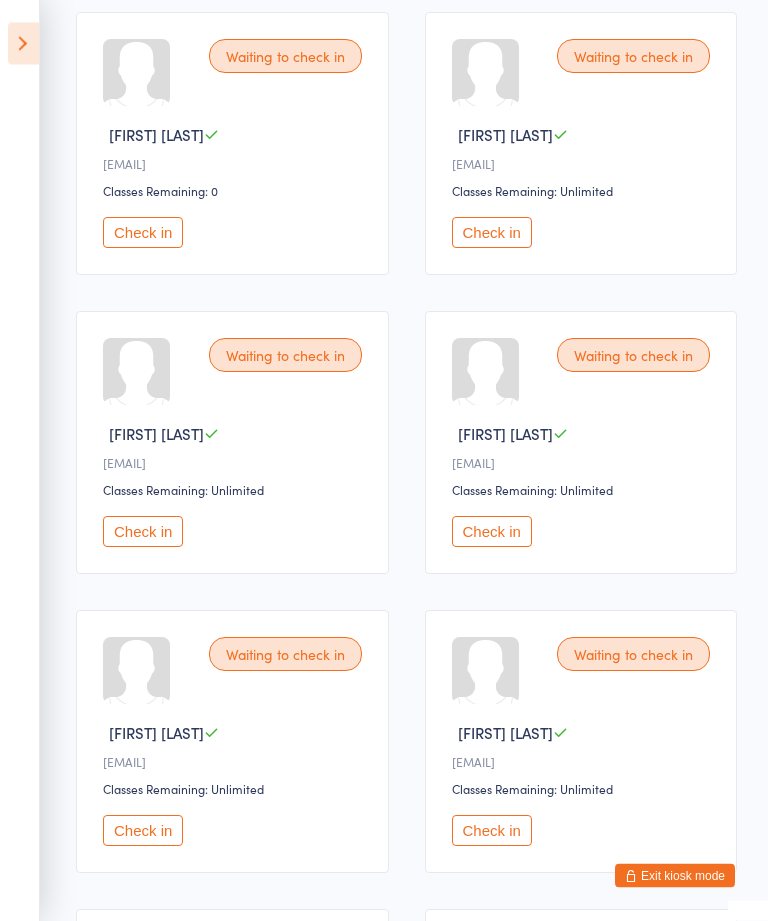 scroll, scrollTop: 0, scrollLeft: 0, axis: both 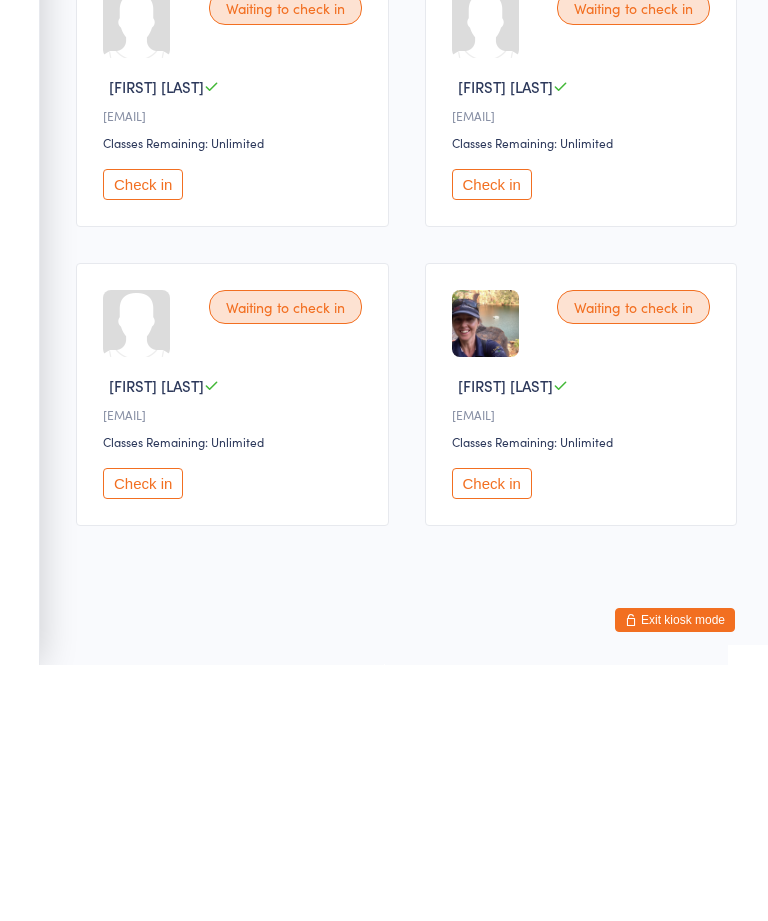 click on "Check in" at bounding box center [492, 739] 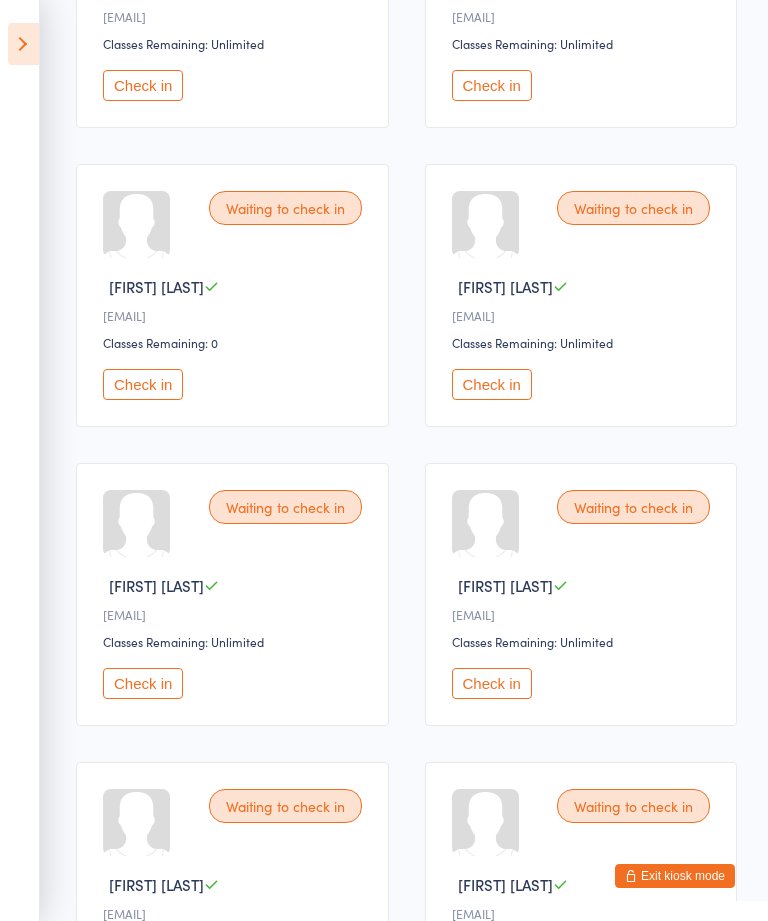 scroll, scrollTop: 1066, scrollLeft: 0, axis: vertical 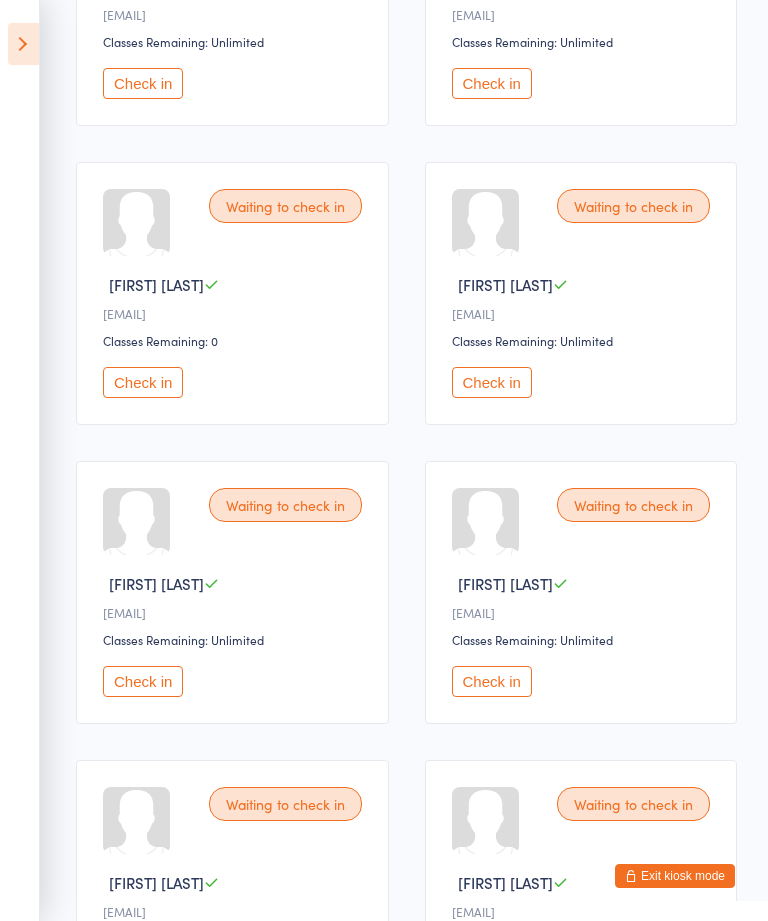 click on "Check in" at bounding box center (143, 681) 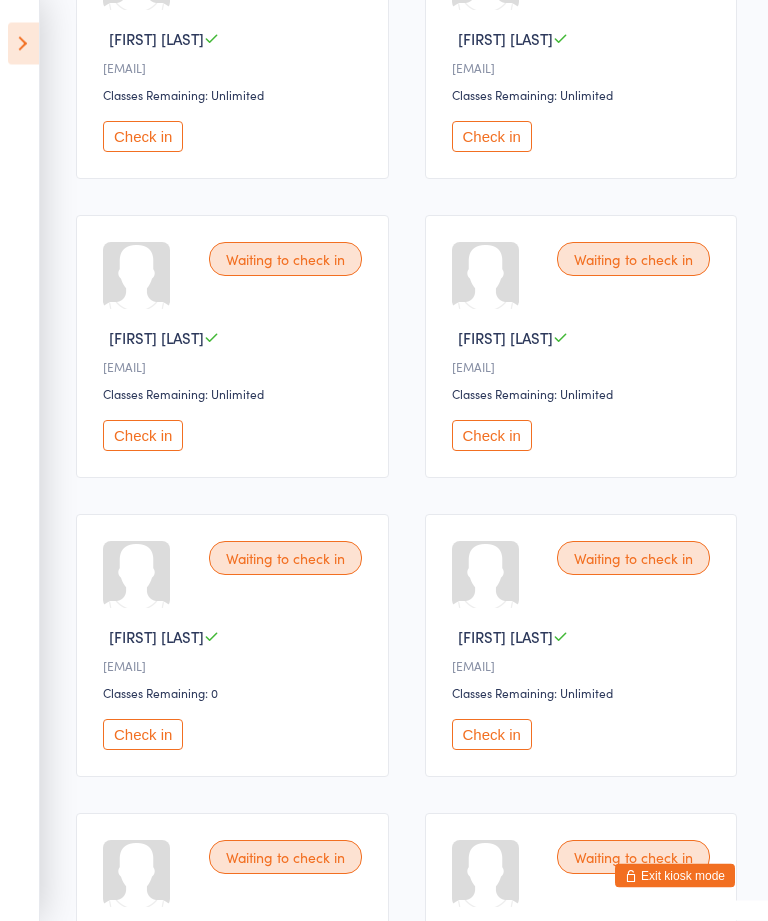 scroll, scrollTop: 714, scrollLeft: 0, axis: vertical 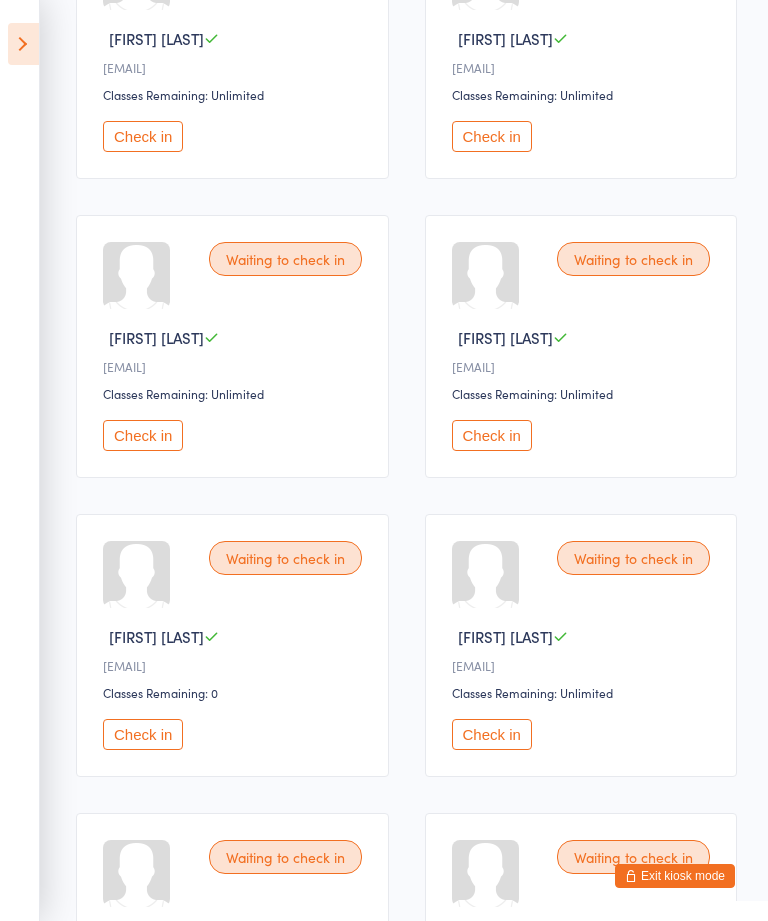 click on "Check in" at bounding box center (143, 435) 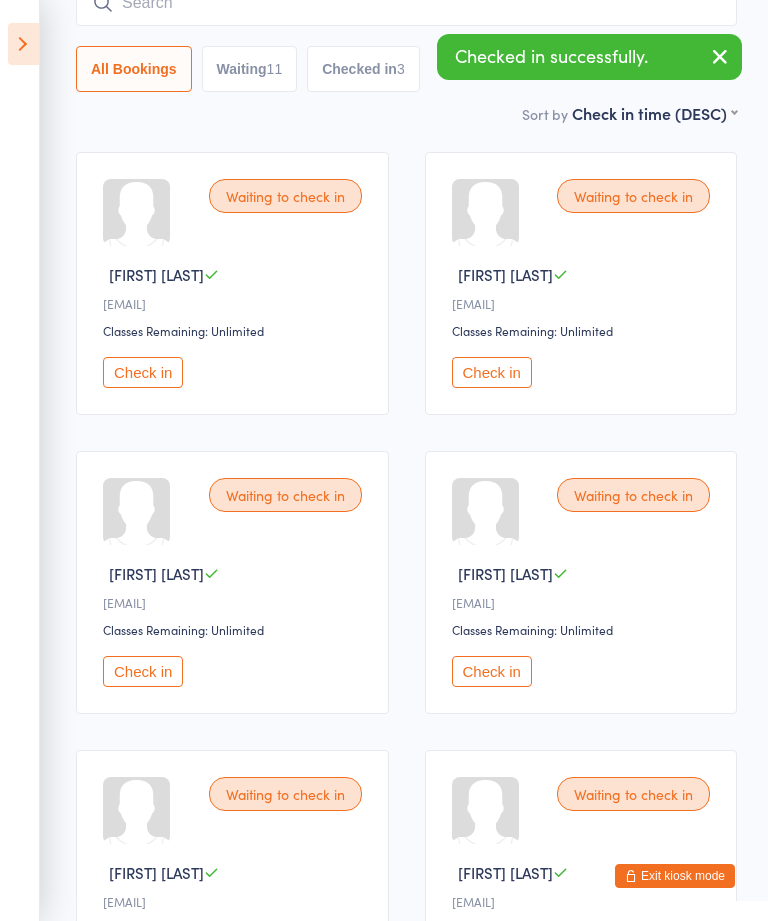scroll, scrollTop: 177, scrollLeft: 0, axis: vertical 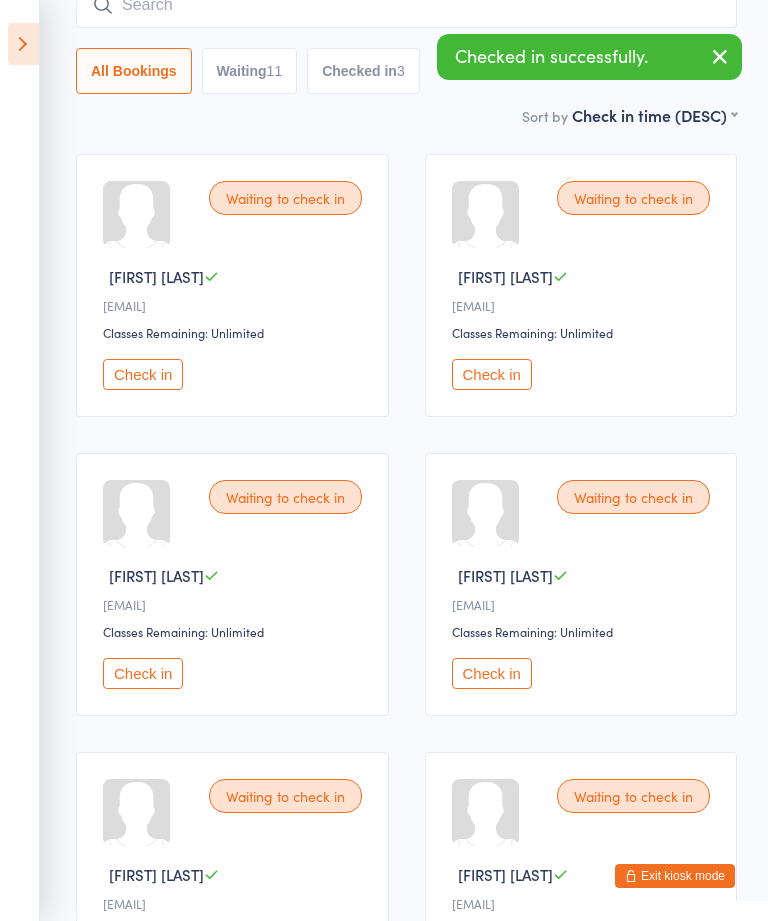 click on "Check in" at bounding box center [492, 374] 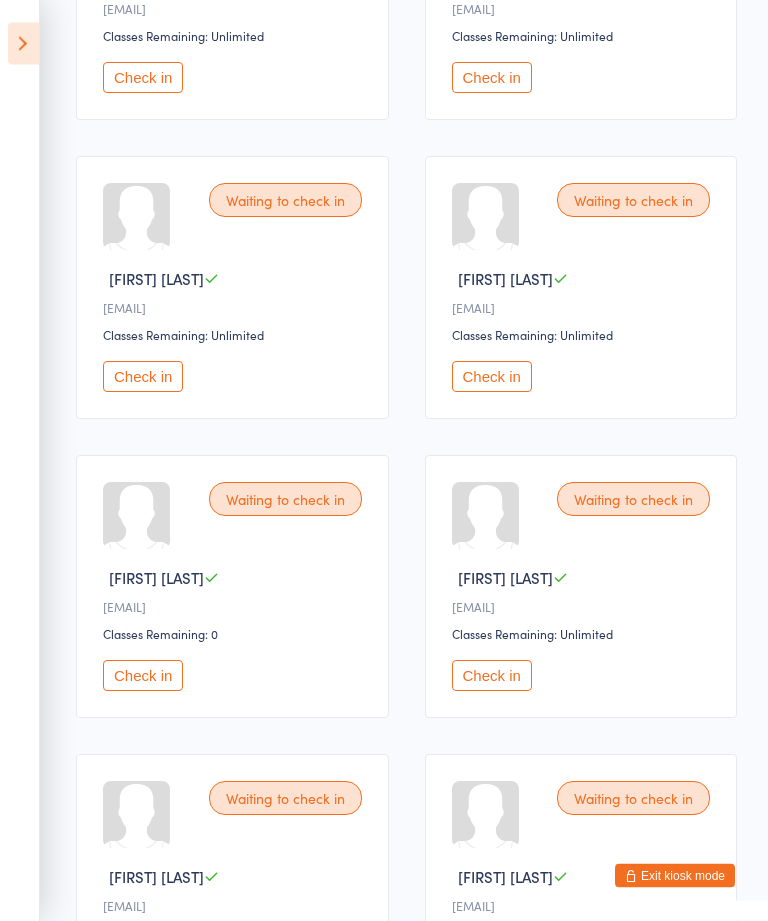 scroll, scrollTop: 474, scrollLeft: 0, axis: vertical 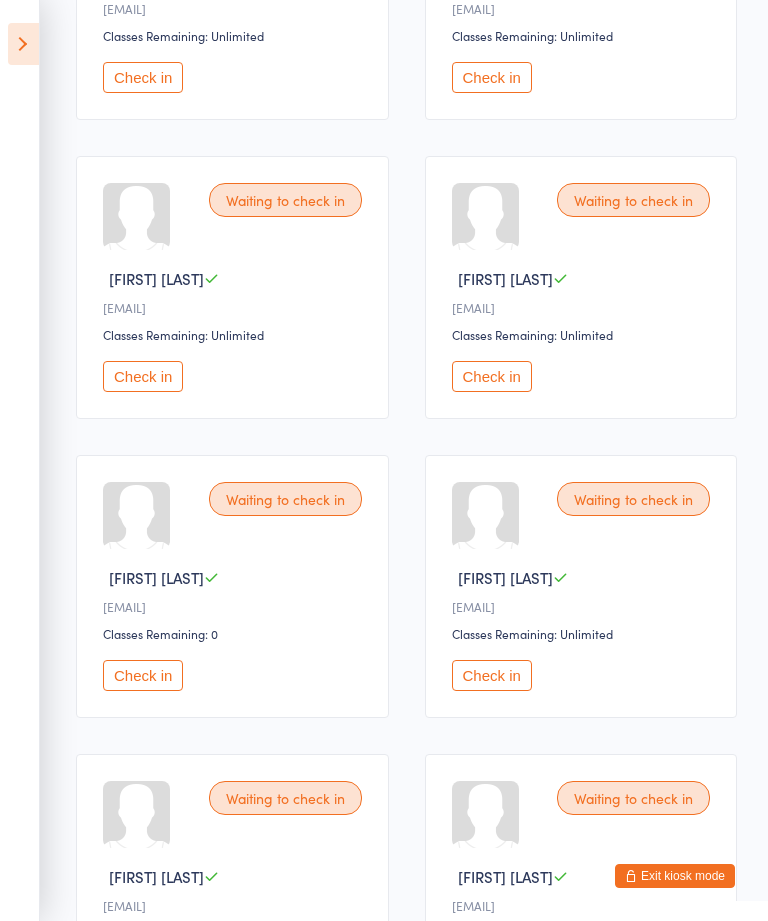 click on "Check in" at bounding box center (492, 376) 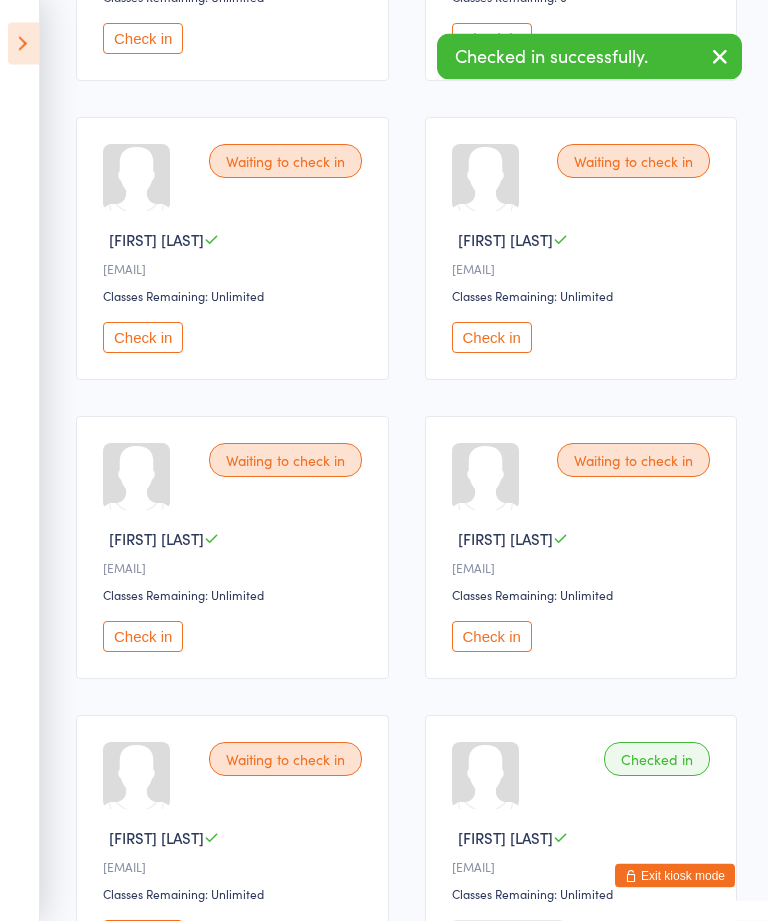 click on "Check in" at bounding box center (143, 637) 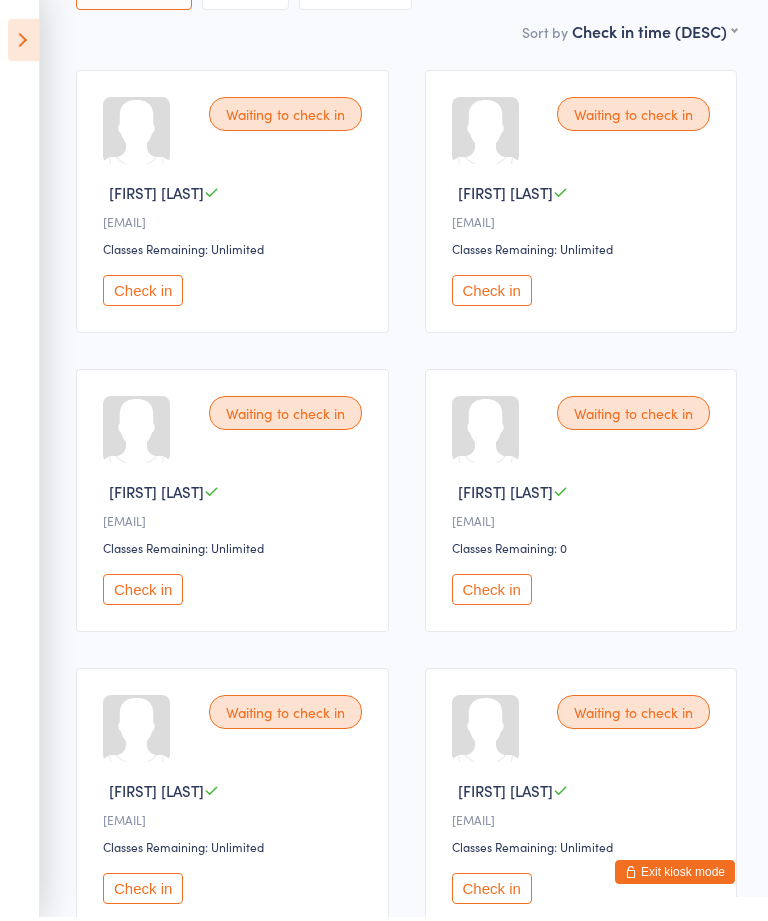 scroll, scrollTop: 262, scrollLeft: 0, axis: vertical 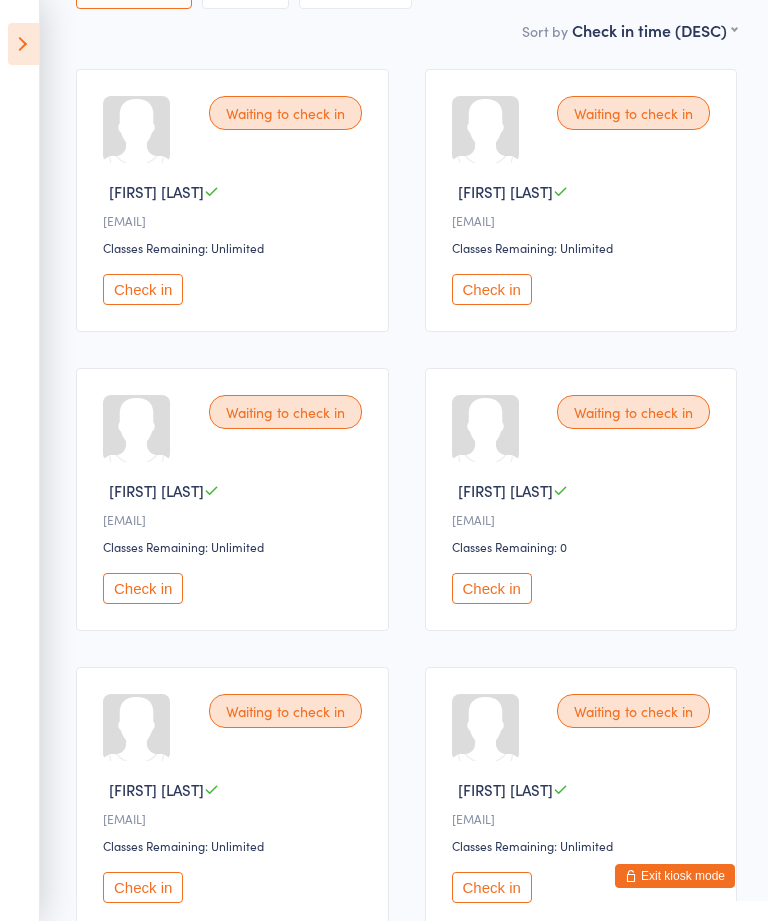 click on "Check in" at bounding box center (143, 289) 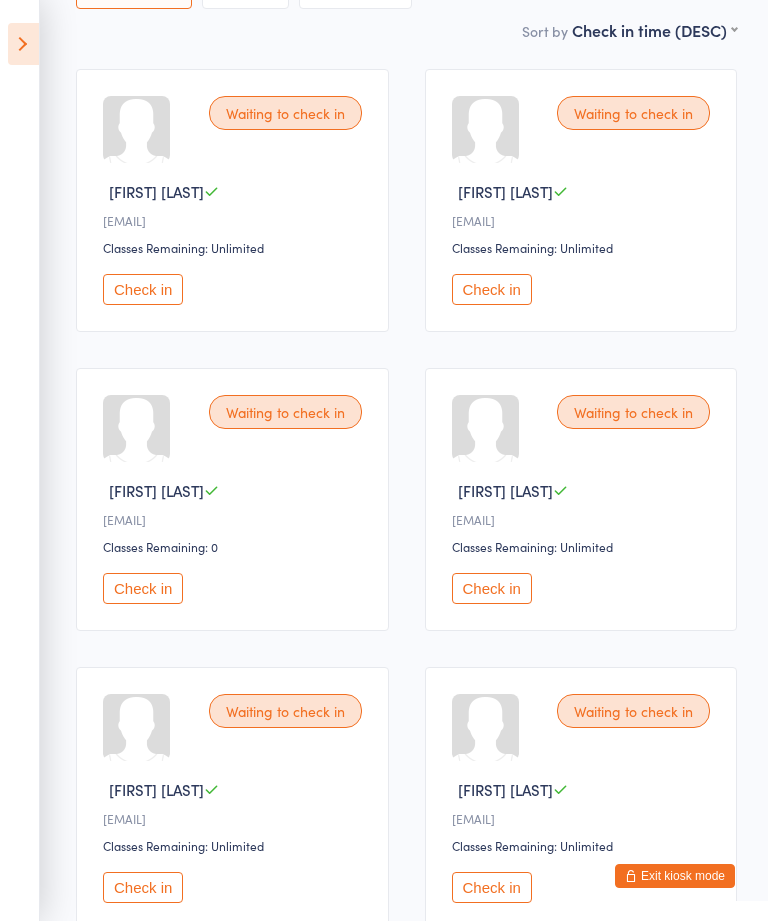 scroll, scrollTop: 0, scrollLeft: 0, axis: both 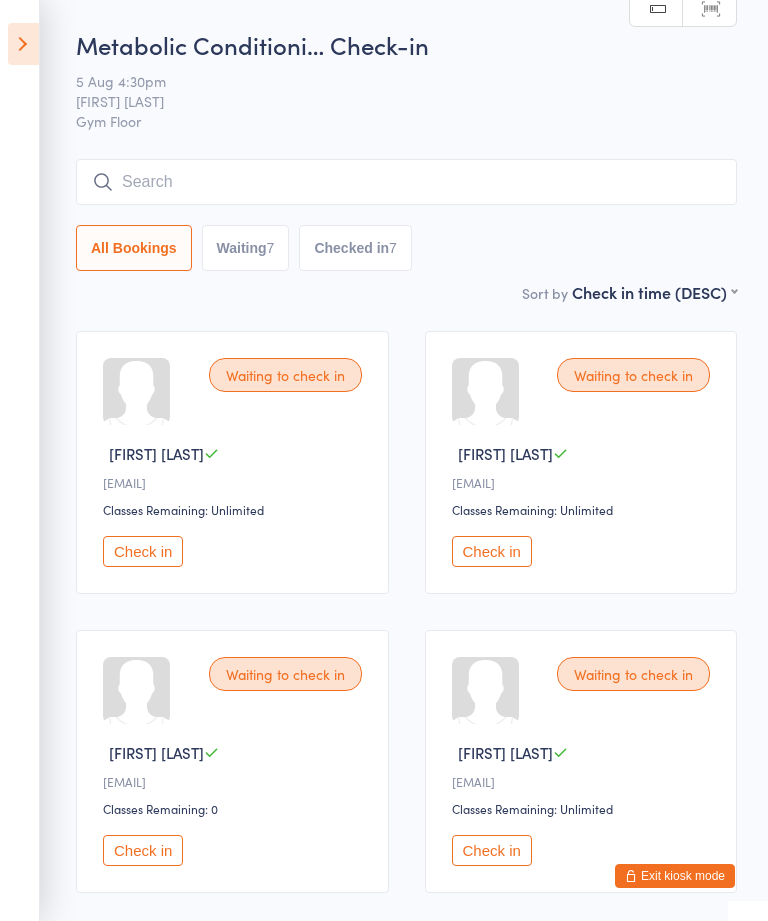 click on "Check in" at bounding box center [143, 551] 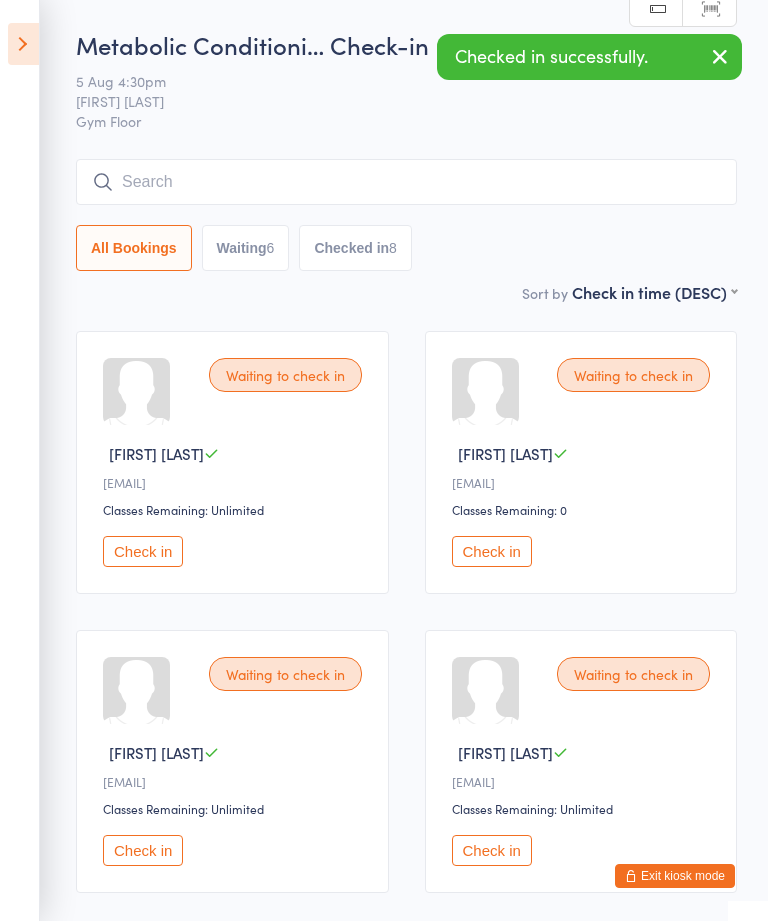 click on "Check in" at bounding box center (235, 551) 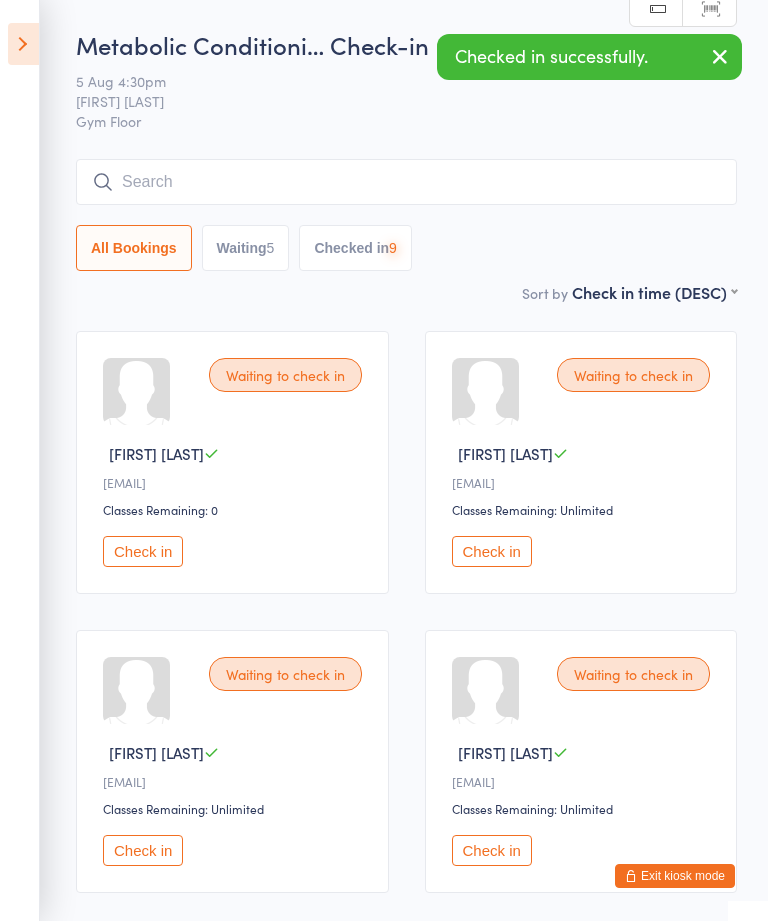 click on "Check in" at bounding box center [143, 551] 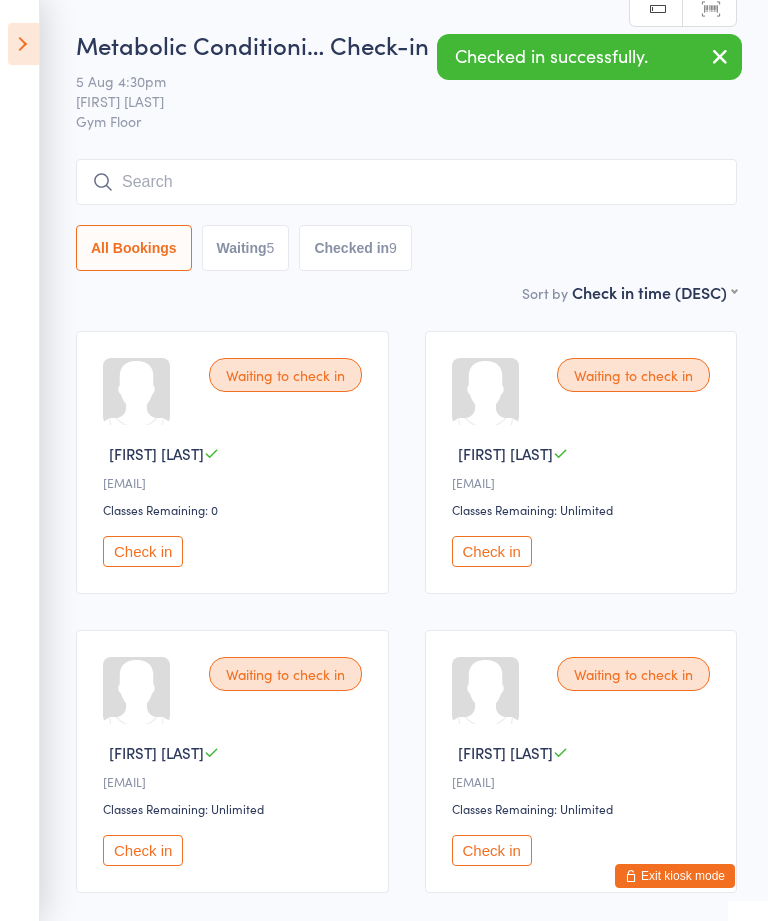 click on "Check in" at bounding box center (143, 551) 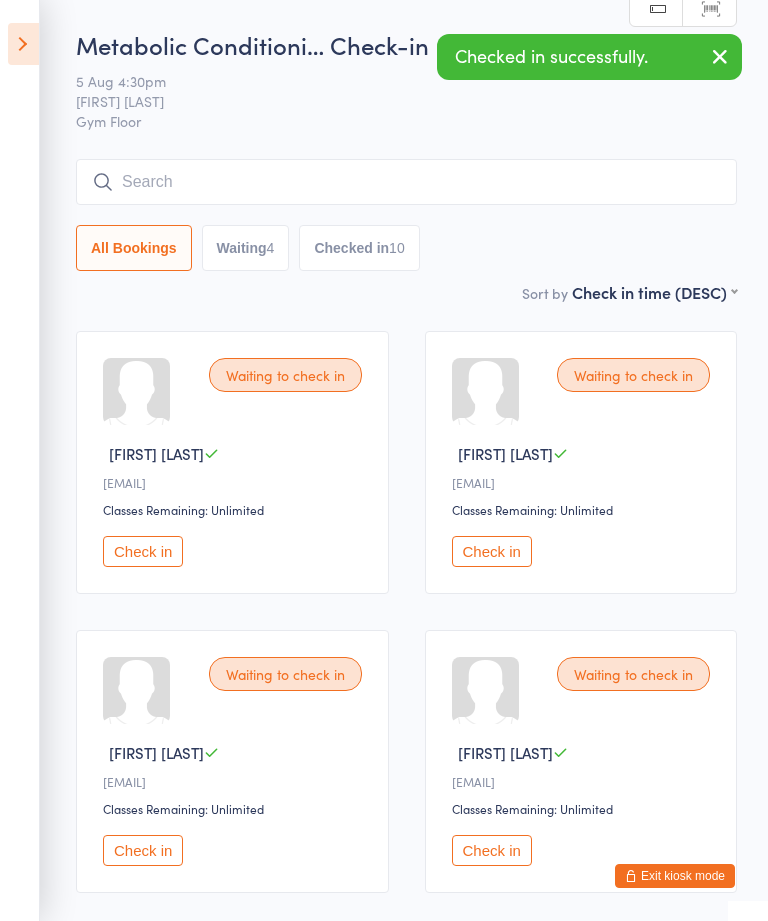 click on "Check in" at bounding box center (143, 551) 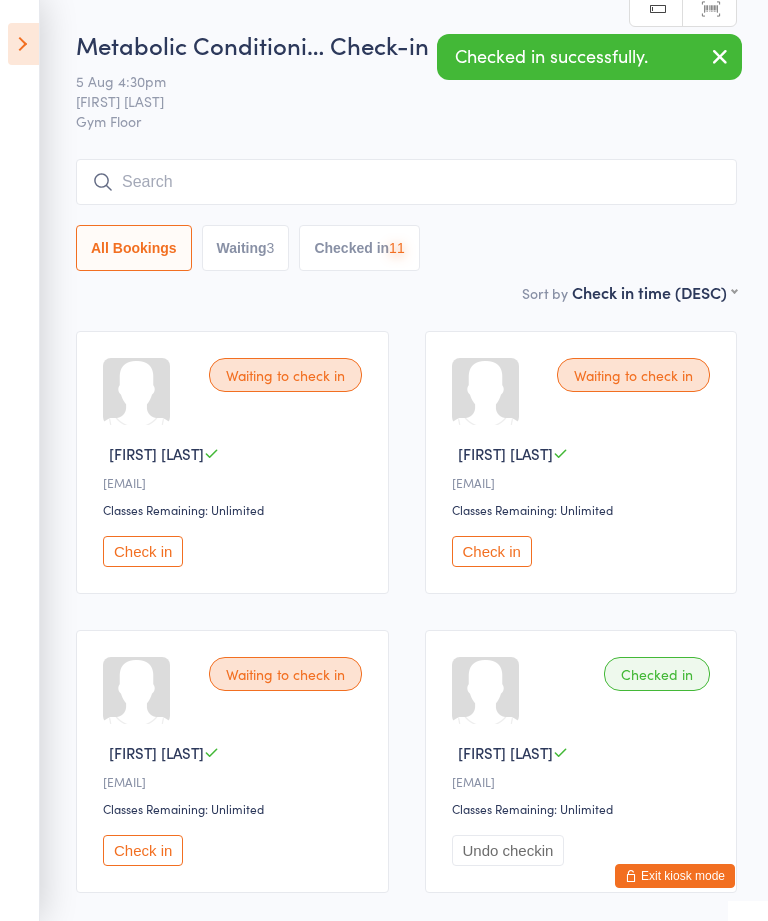 click on "Check in" at bounding box center [143, 551] 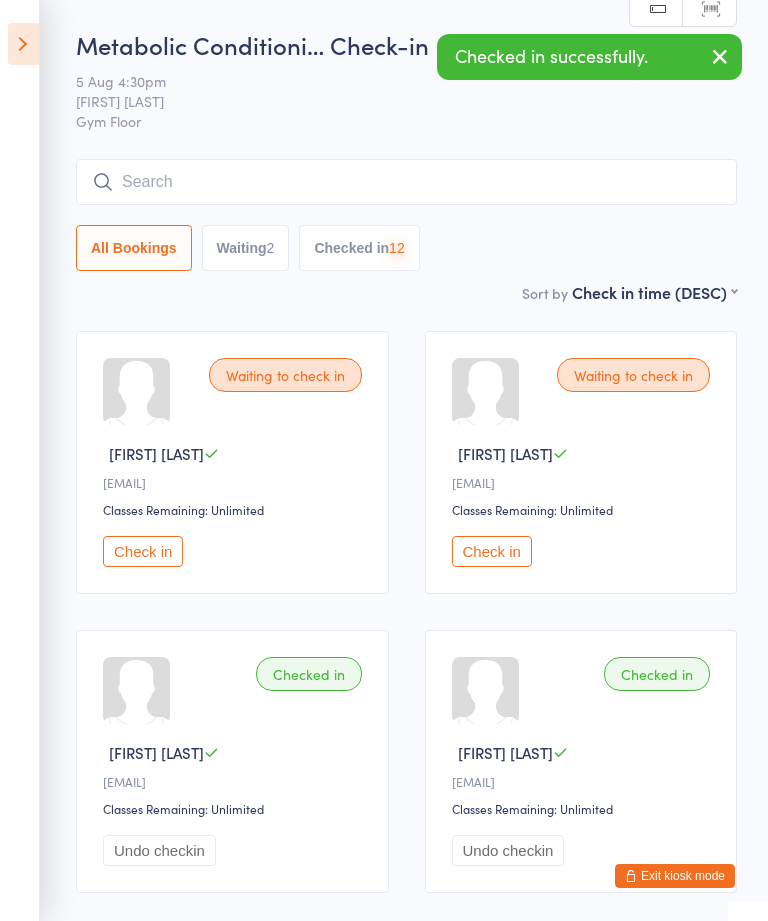 click on "Check in" at bounding box center [143, 551] 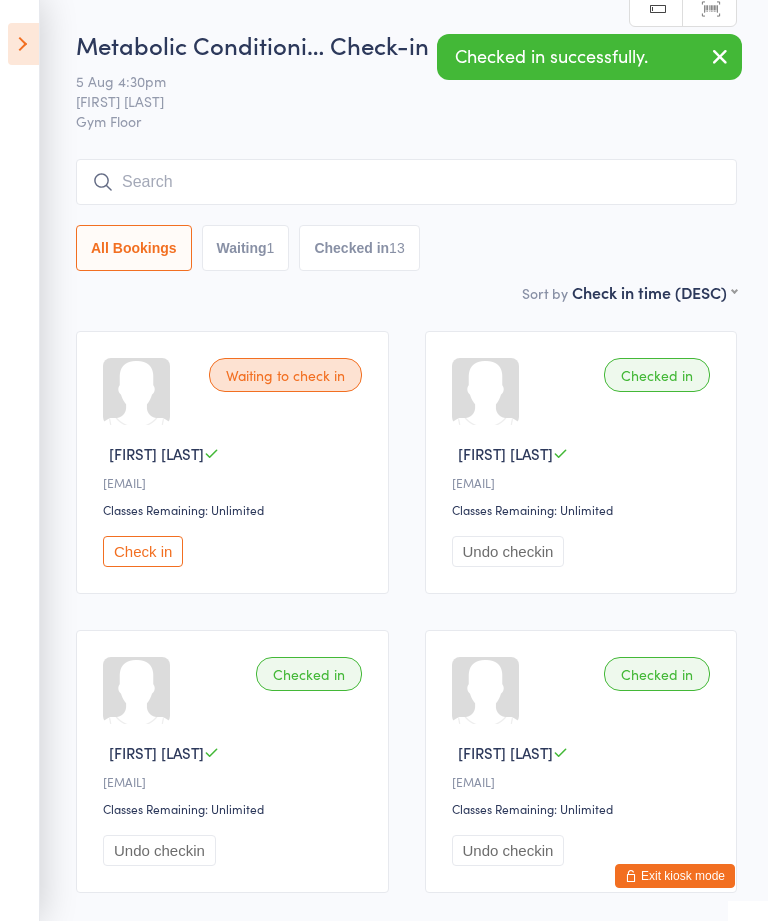 click on "Check in" at bounding box center [143, 551] 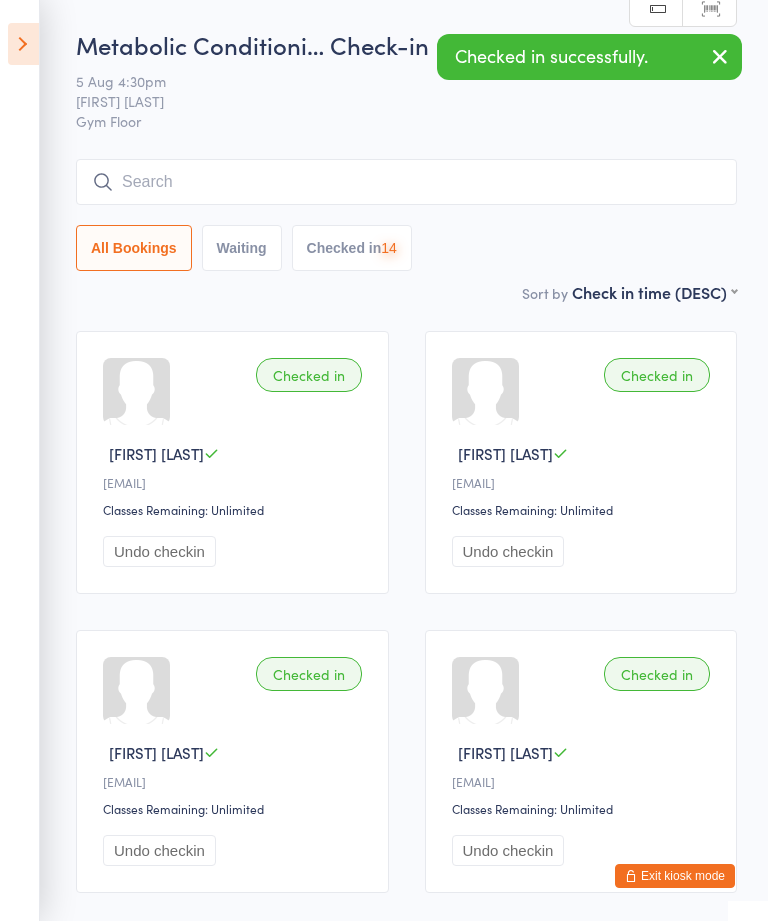 click at bounding box center (23, 44) 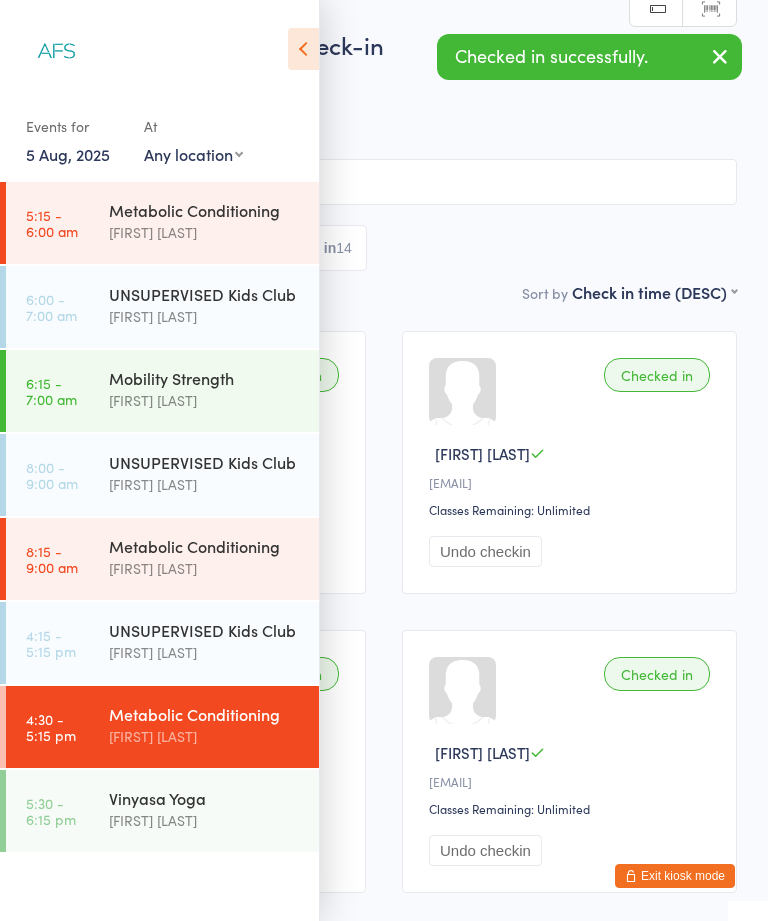 click on "Metabolic Conditioning" at bounding box center (205, 714) 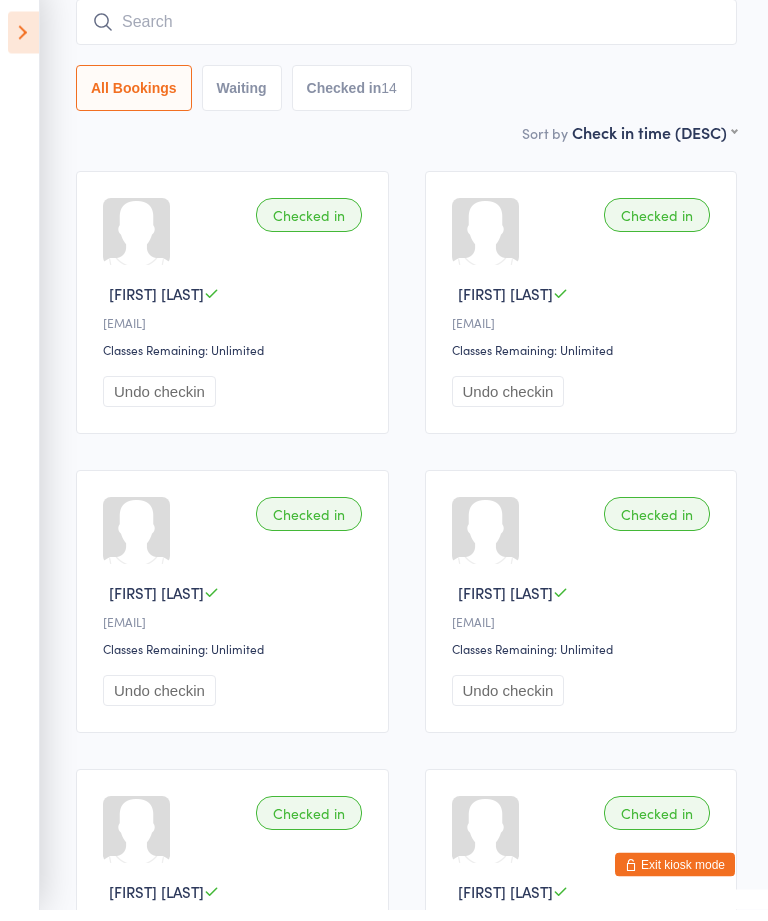 scroll, scrollTop: 0, scrollLeft: 0, axis: both 